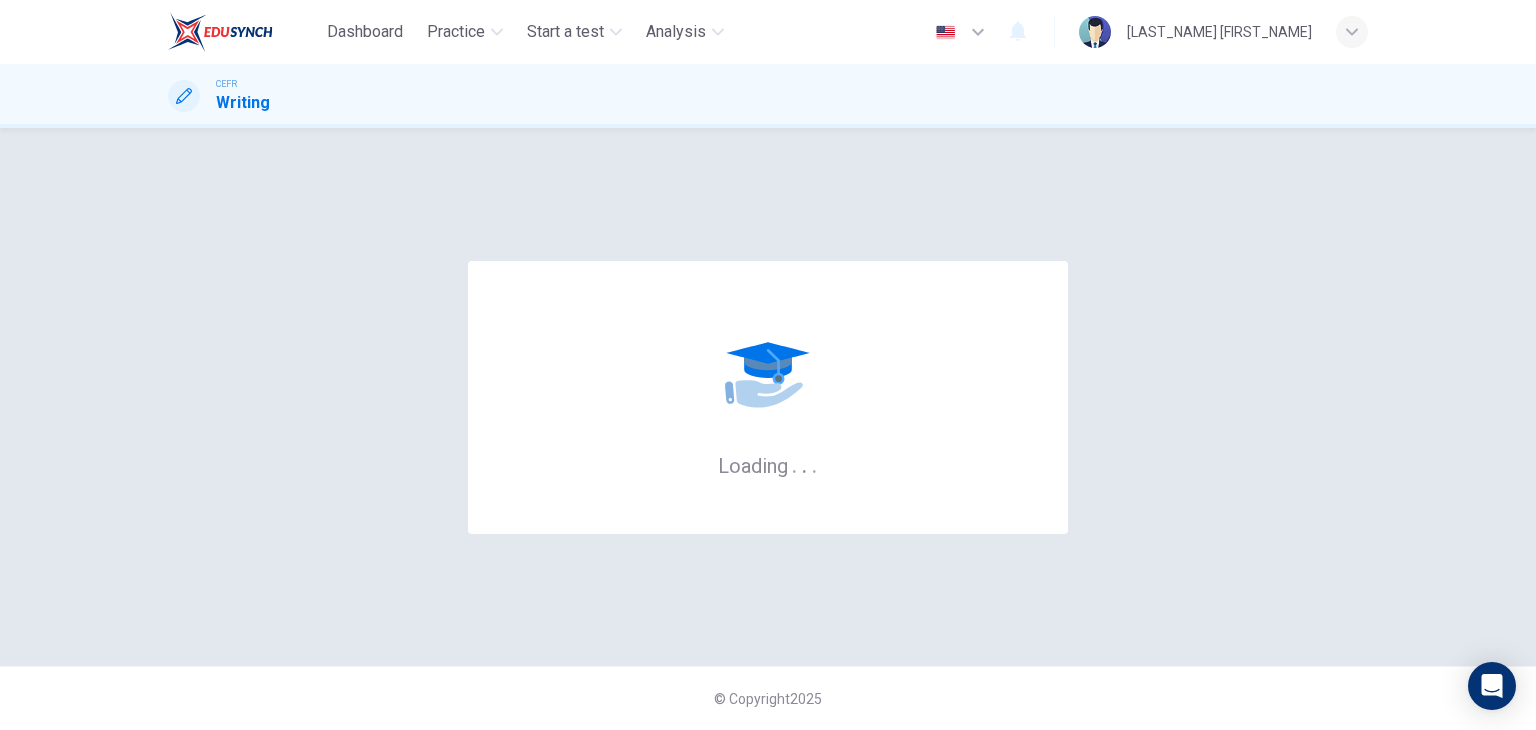 scroll, scrollTop: 0, scrollLeft: 0, axis: both 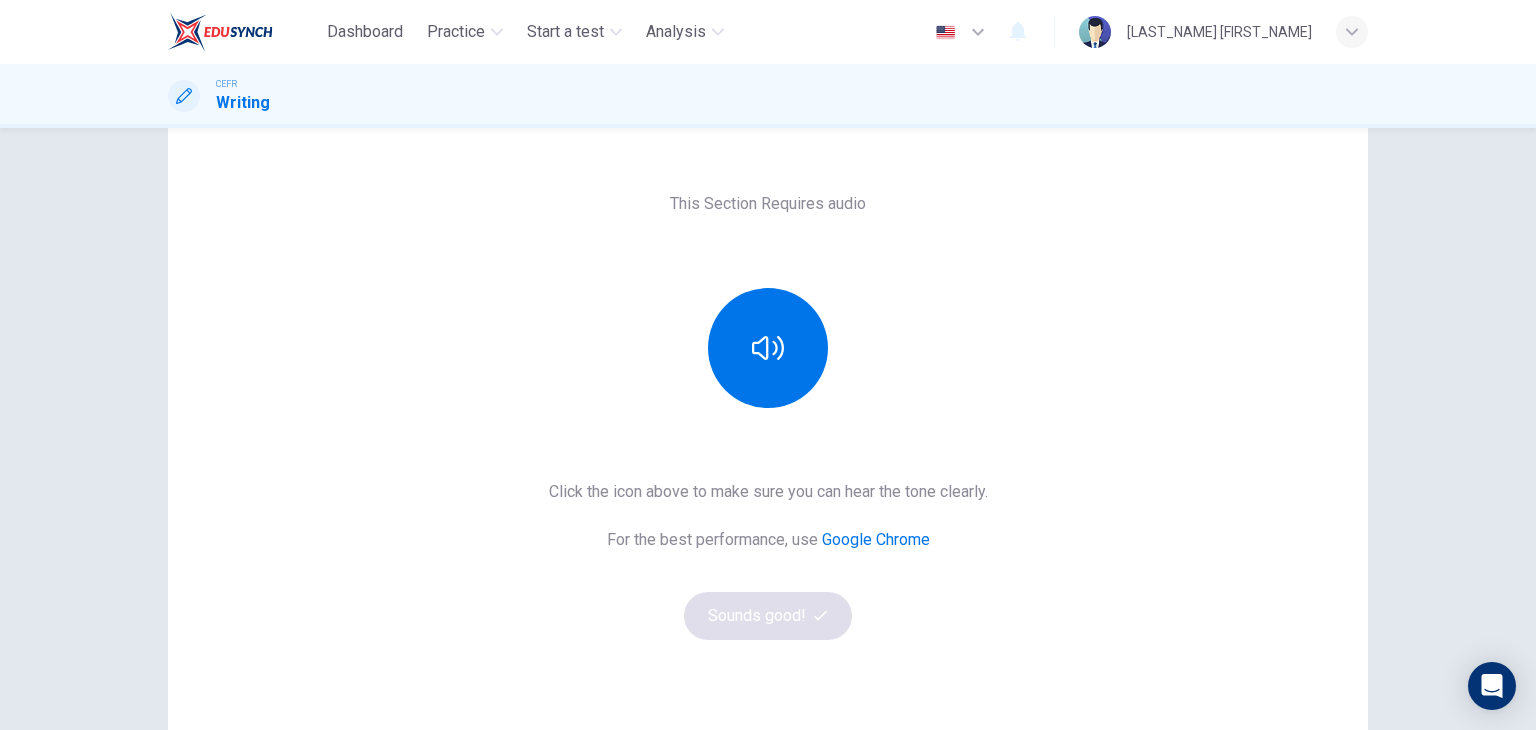 click at bounding box center [768, 348] 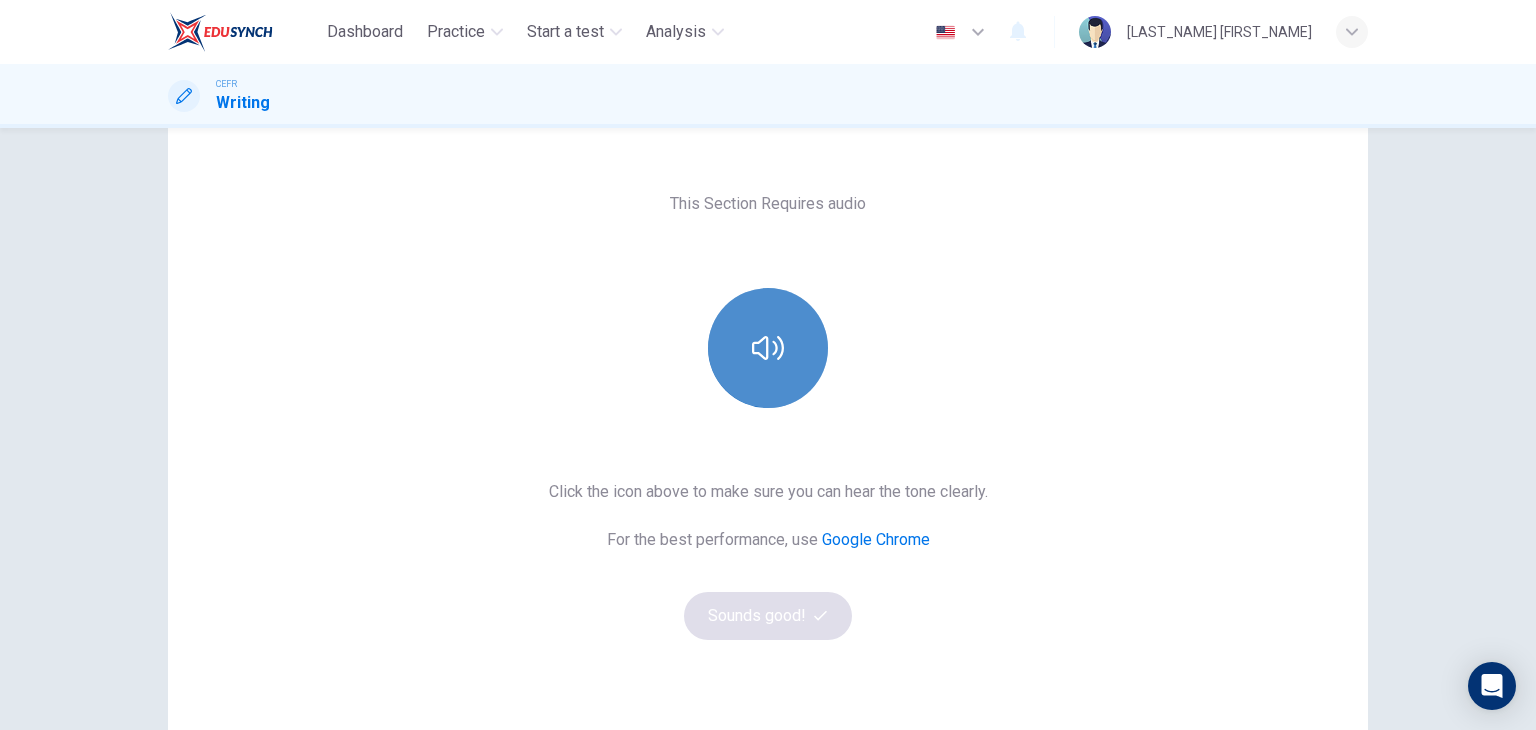 click at bounding box center (768, 348) 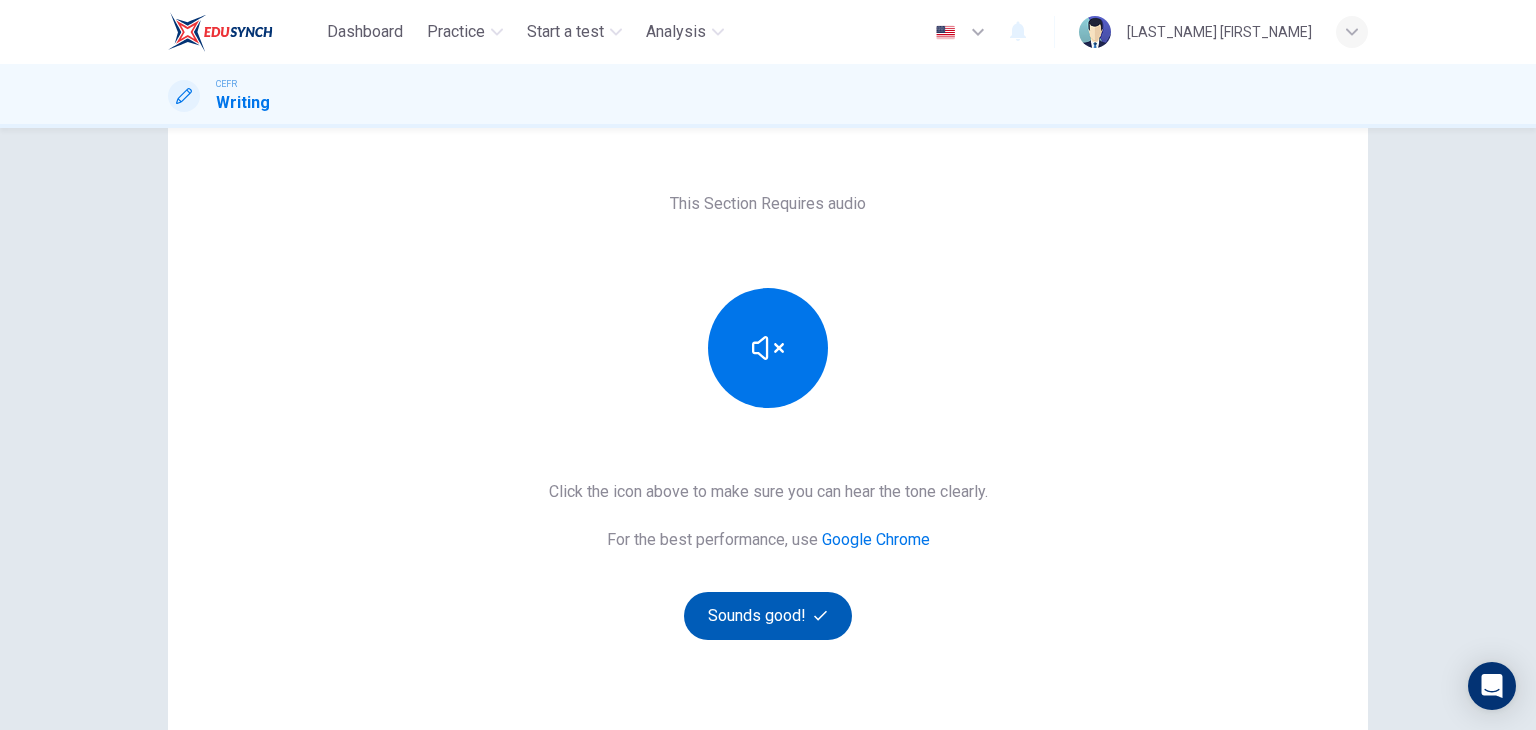click at bounding box center (823, 615) 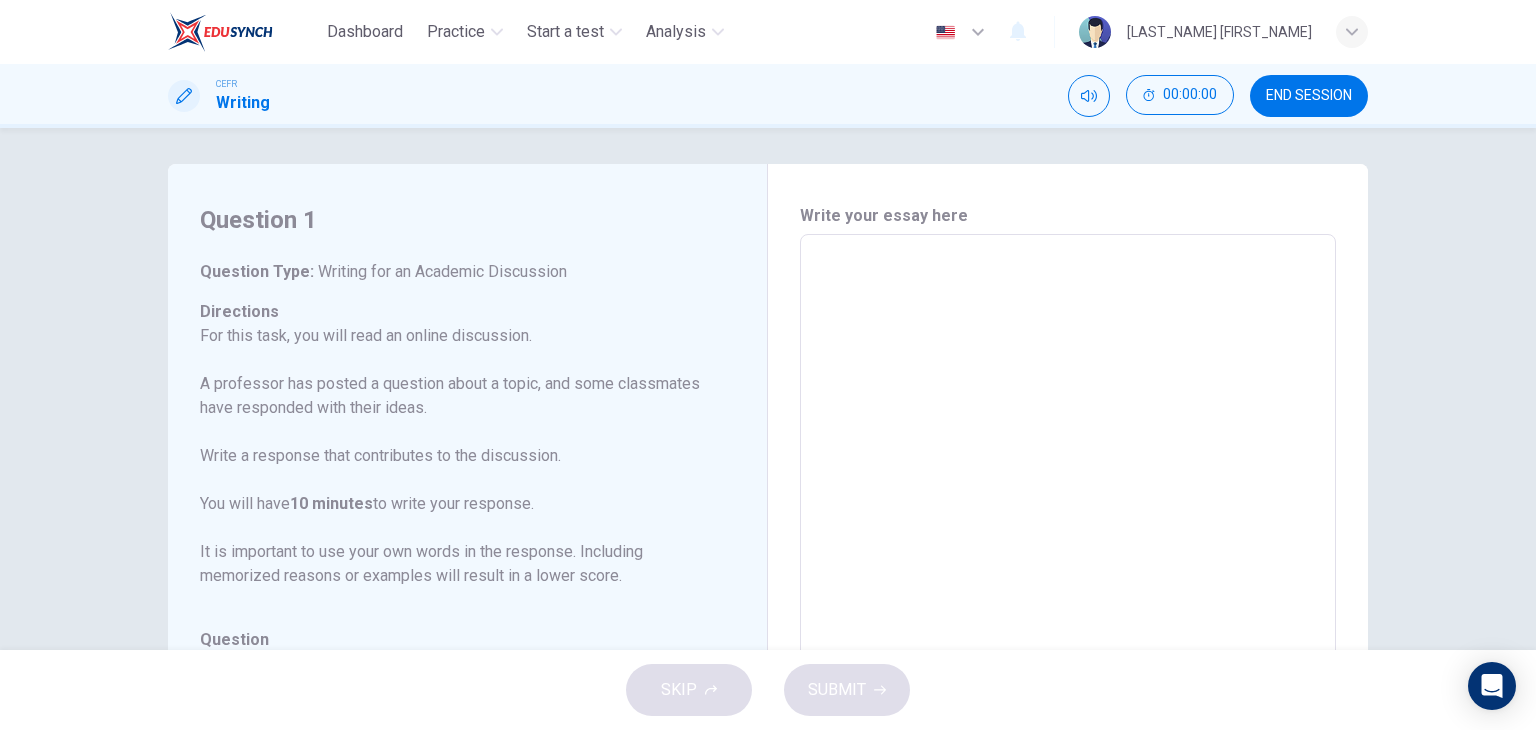 scroll, scrollTop: 0, scrollLeft: 0, axis: both 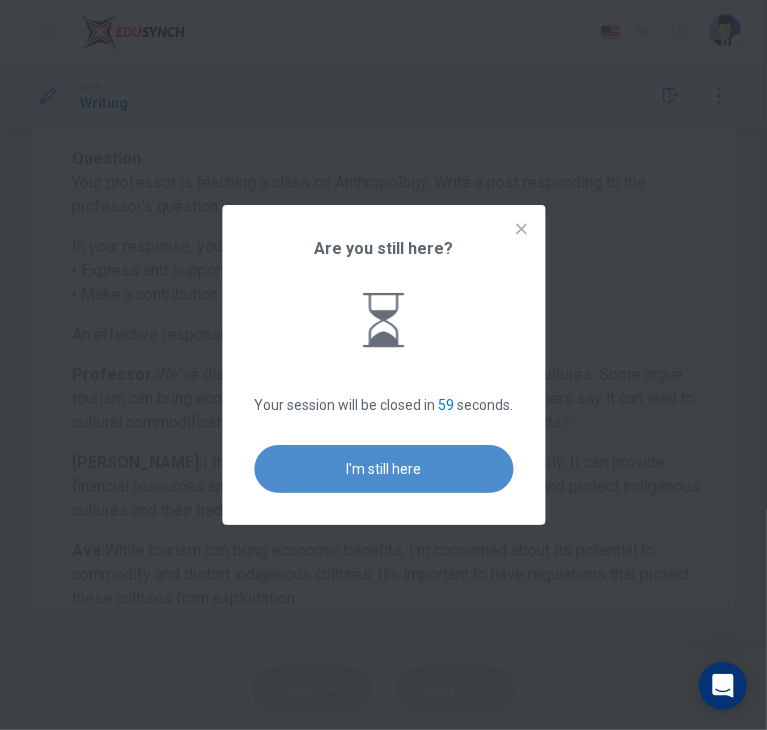click on "I'm still here" at bounding box center [383, 469] 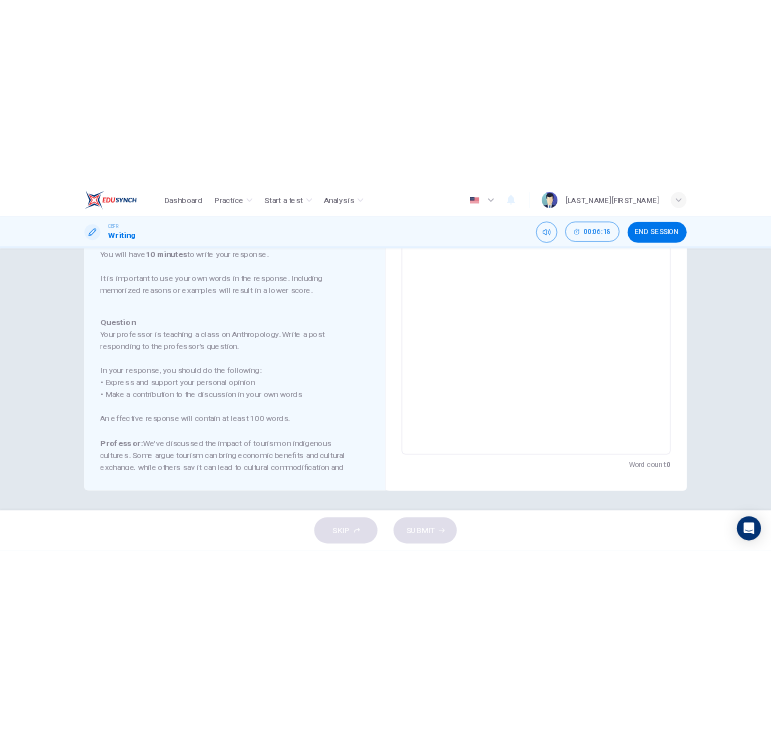 scroll, scrollTop: 368, scrollLeft: 0, axis: vertical 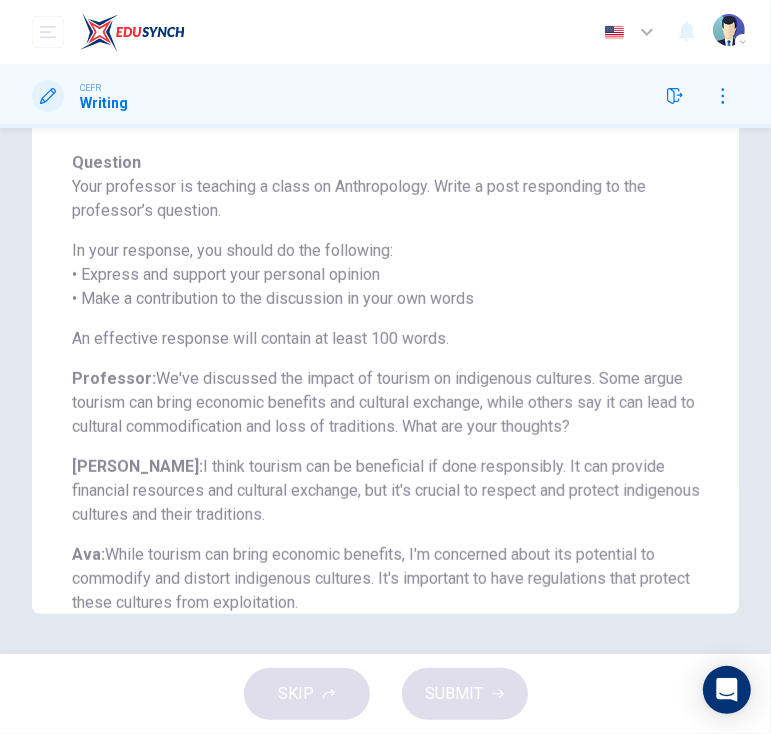 drag, startPoint x: 111, startPoint y: 577, endPoint x: 297, endPoint y: 577, distance: 186 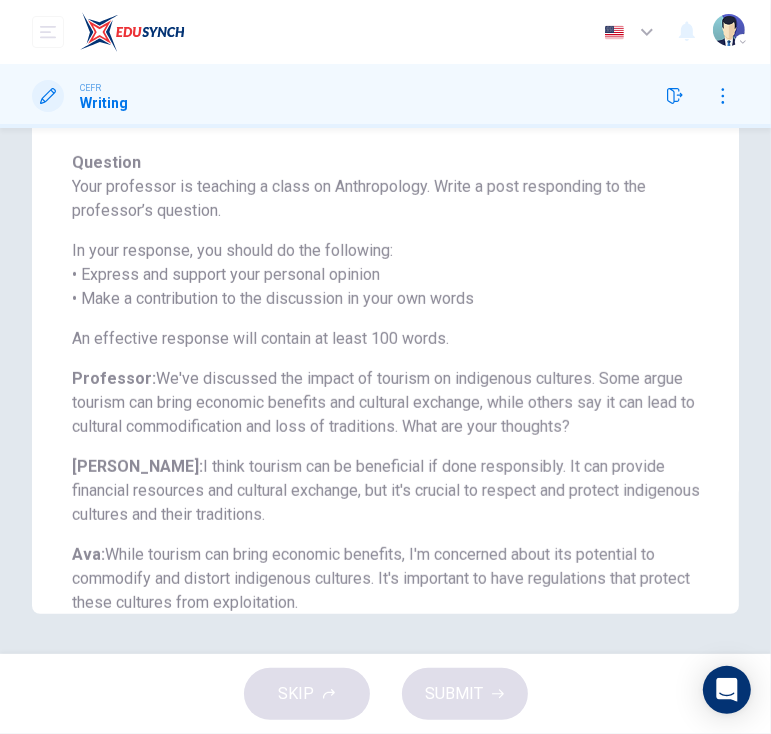 click on "In your response, you should do the following:
• Express and support your personal opinion
• Make a contribution to the discussion in your own words" at bounding box center (393, 275) 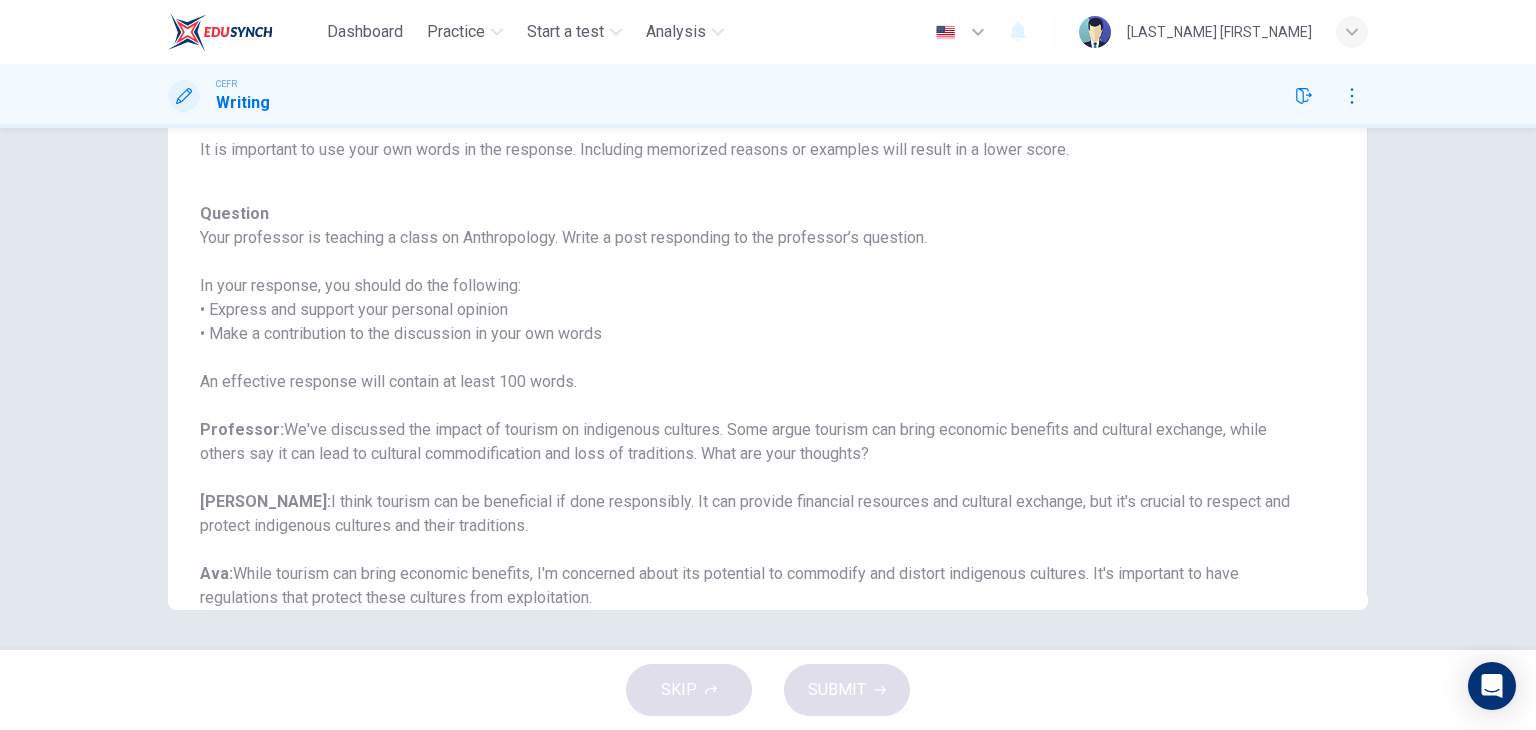 scroll, scrollTop: 368, scrollLeft: 0, axis: vertical 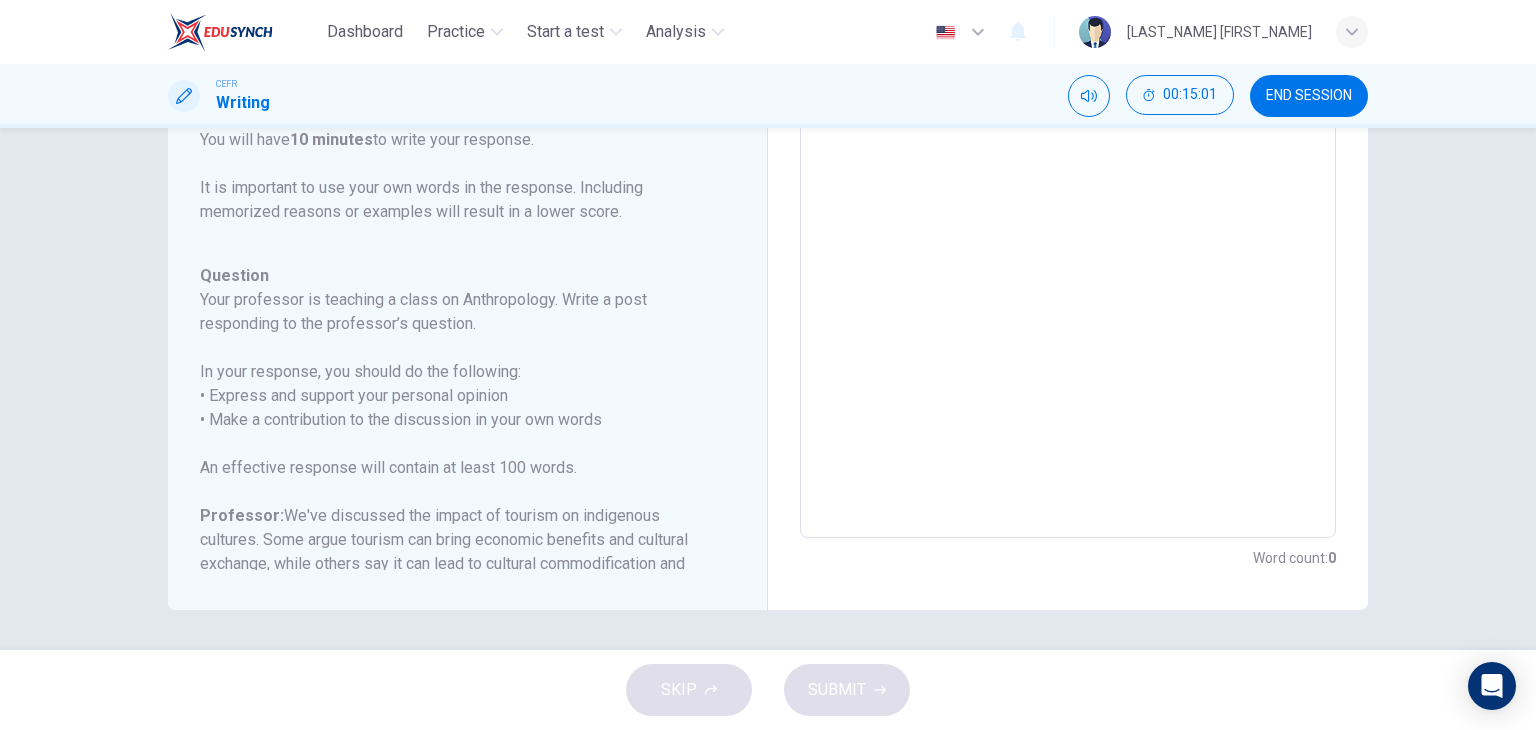 click on "SKIP SUBMIT" at bounding box center [768, 690] 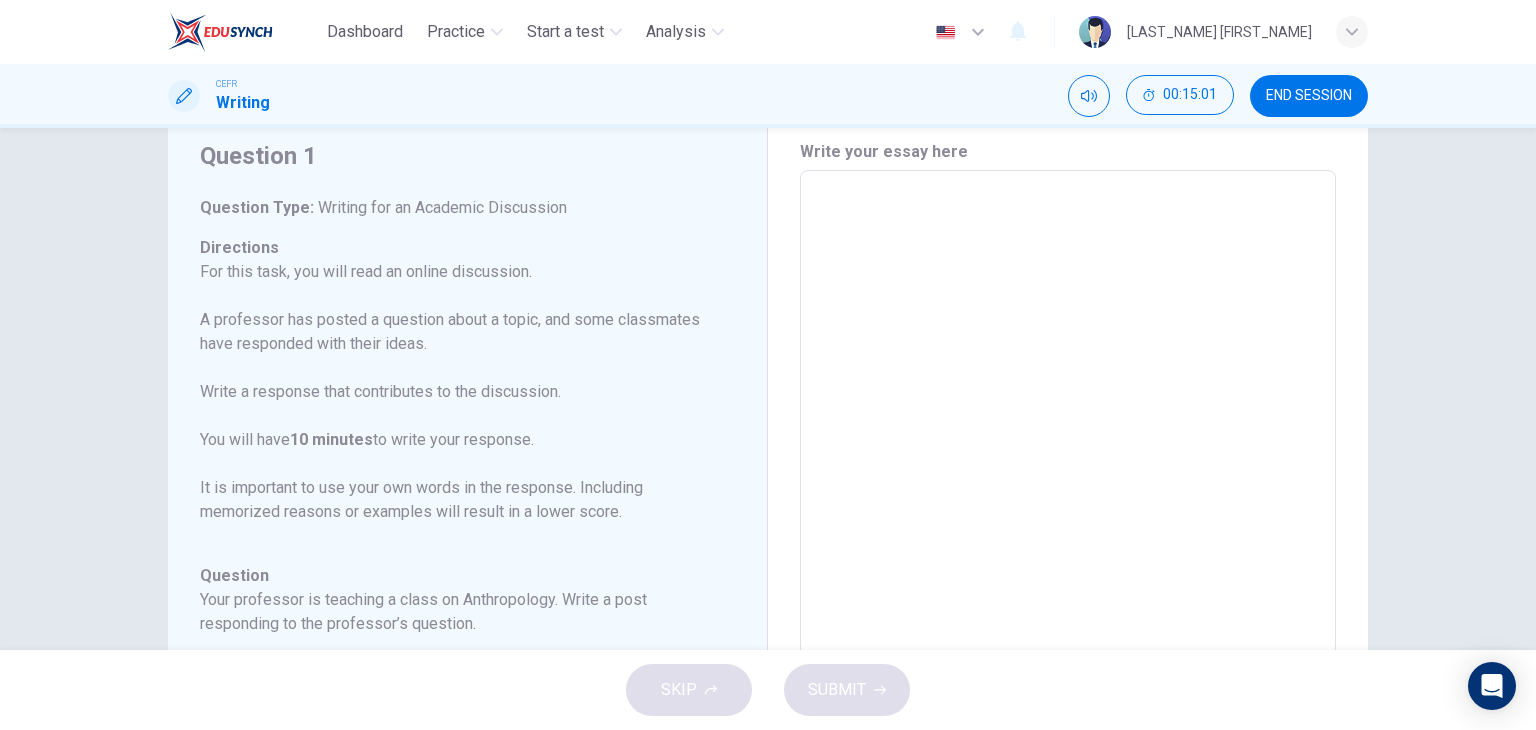 click at bounding box center [1068, 504] 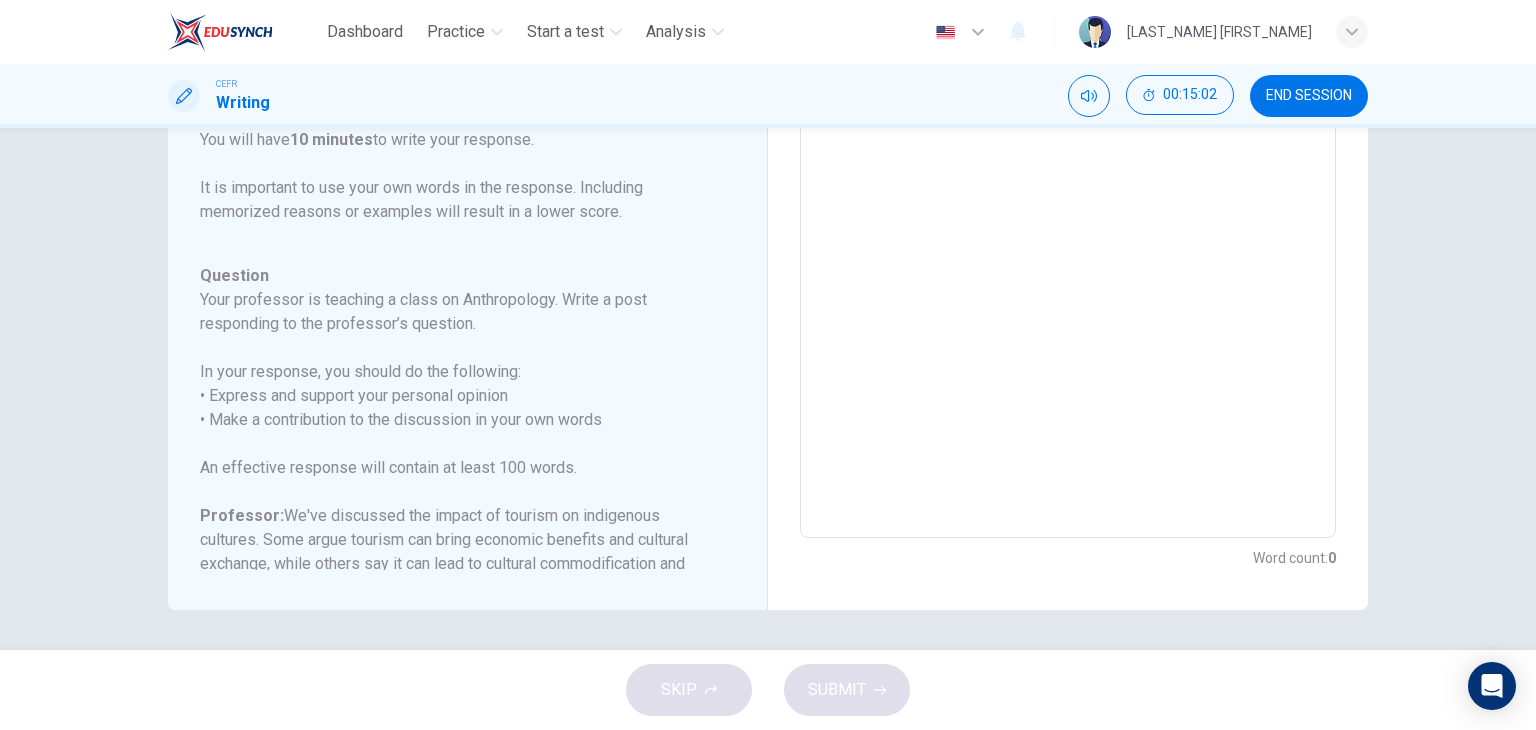 type on "c" 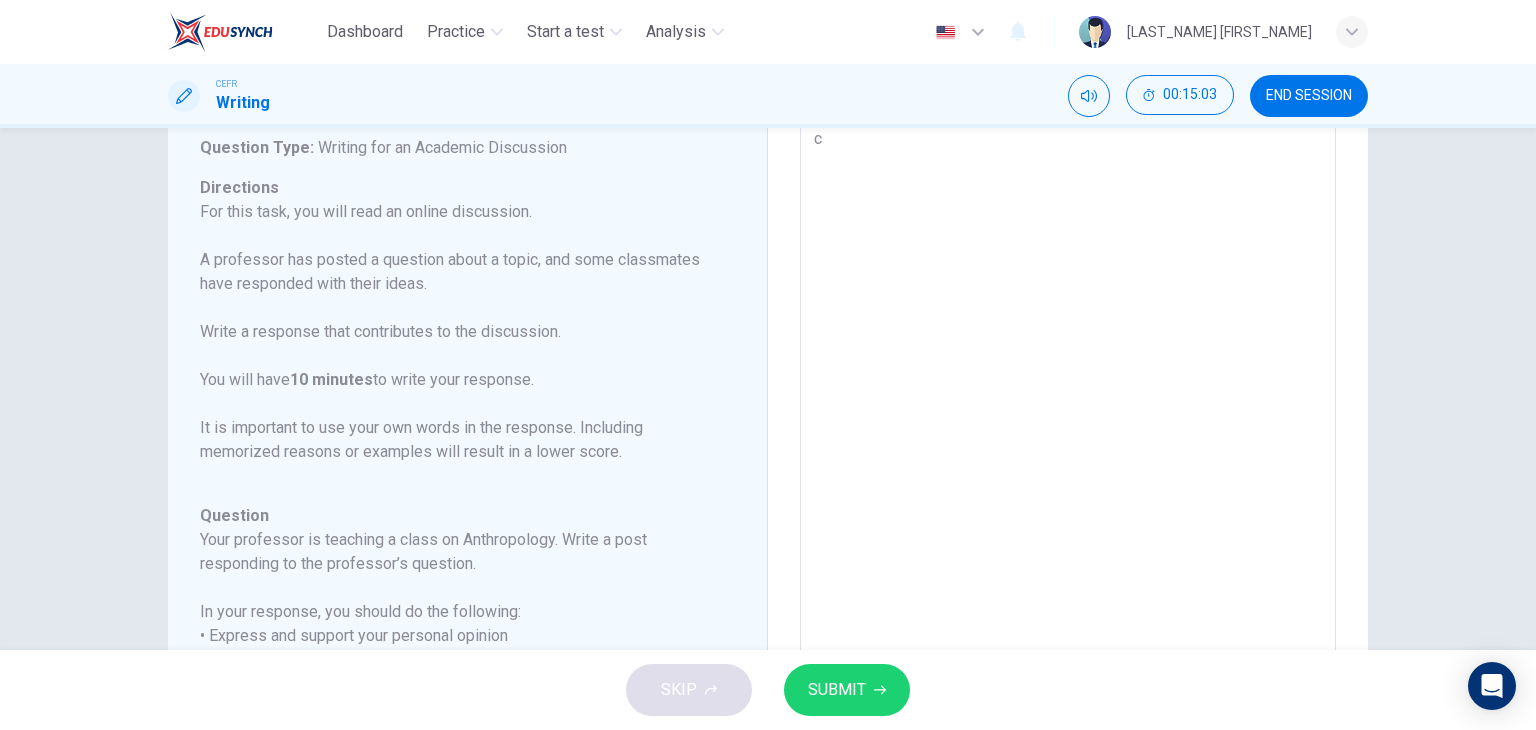 click on "SKIP SUBMIT" at bounding box center (768, 690) 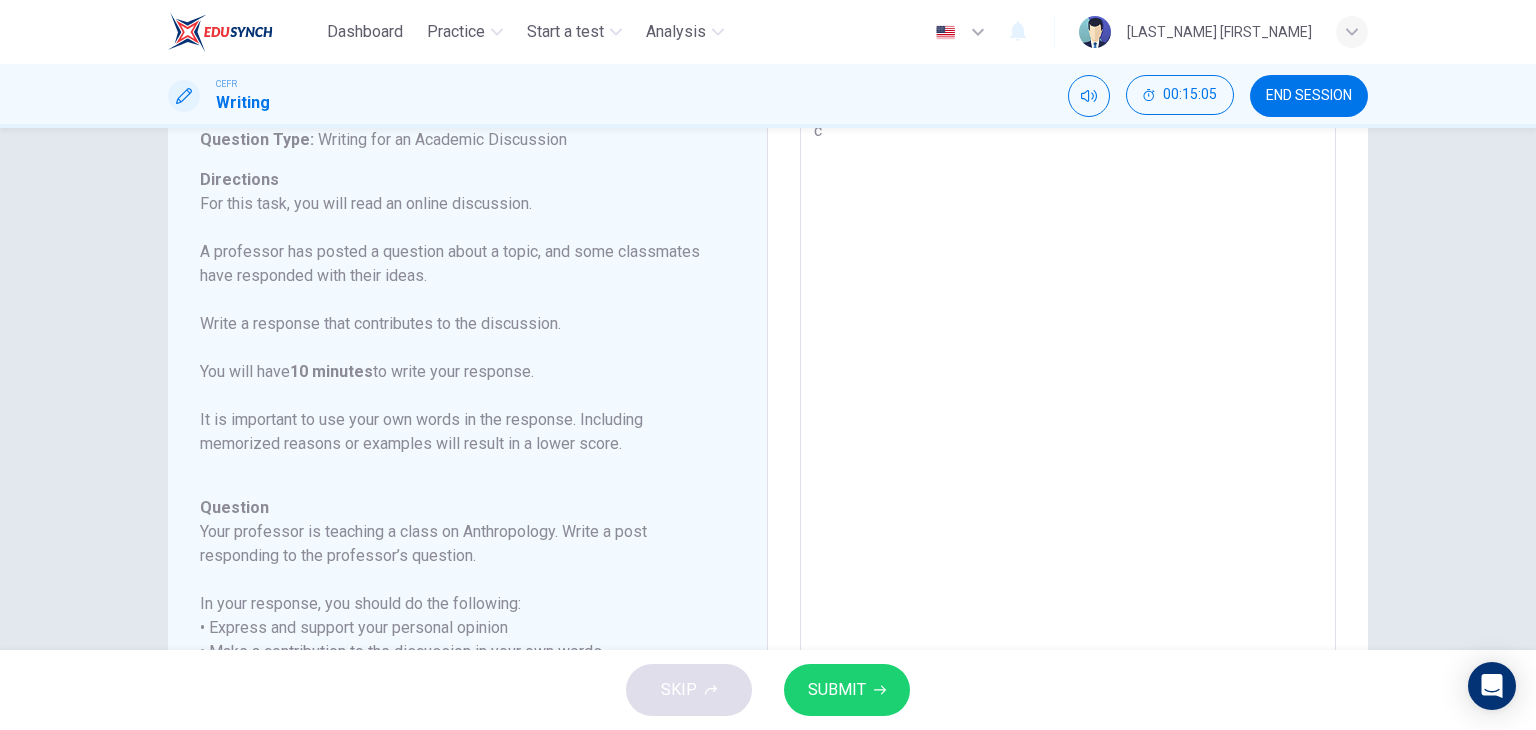 scroll, scrollTop: 0, scrollLeft: 0, axis: both 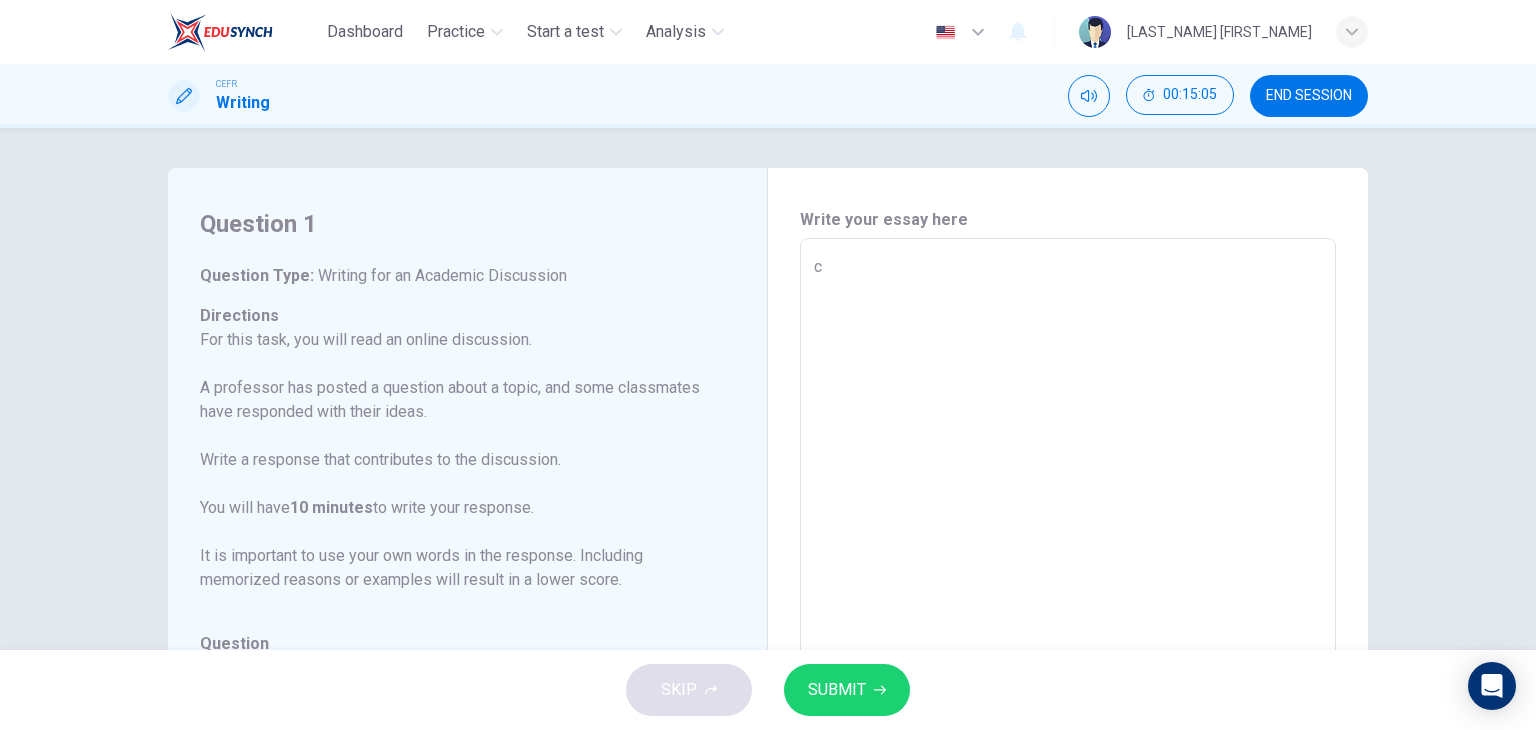 drag, startPoint x: 884, startPoint y: 262, endPoint x: 798, endPoint y: 273, distance: 86.70064 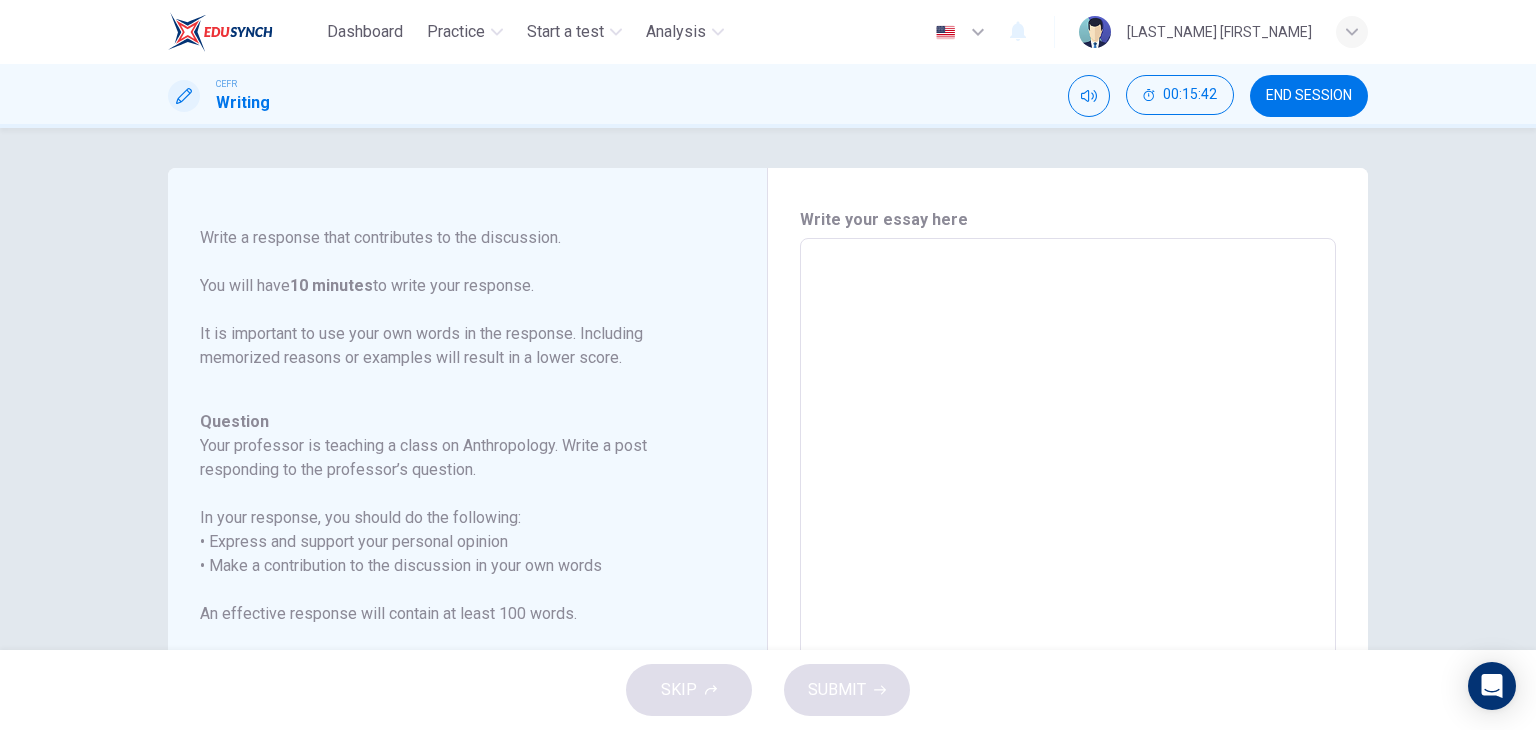 scroll, scrollTop: 245, scrollLeft: 0, axis: vertical 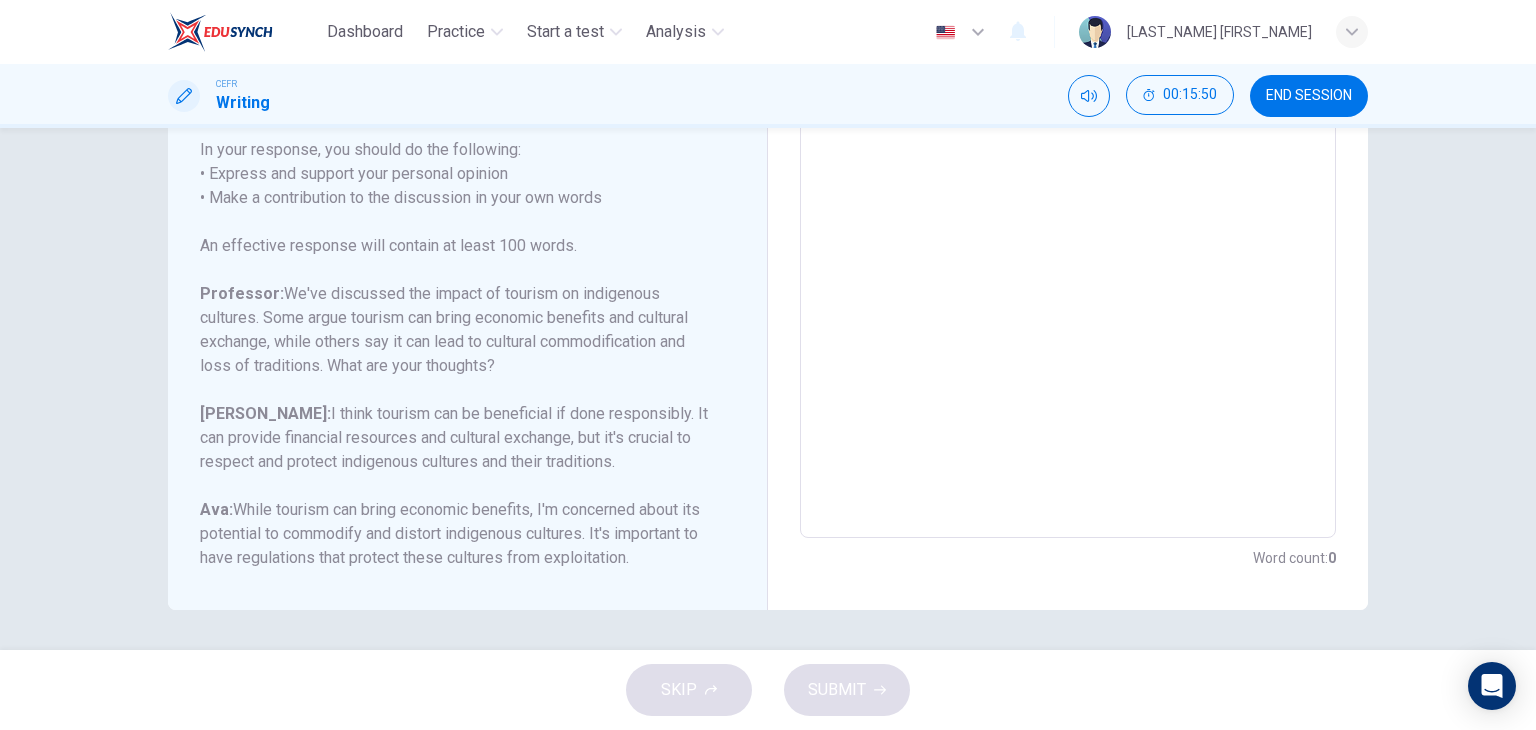 drag, startPoint x: 760, startPoint y: 339, endPoint x: 660, endPoint y: 323, distance: 101.27191 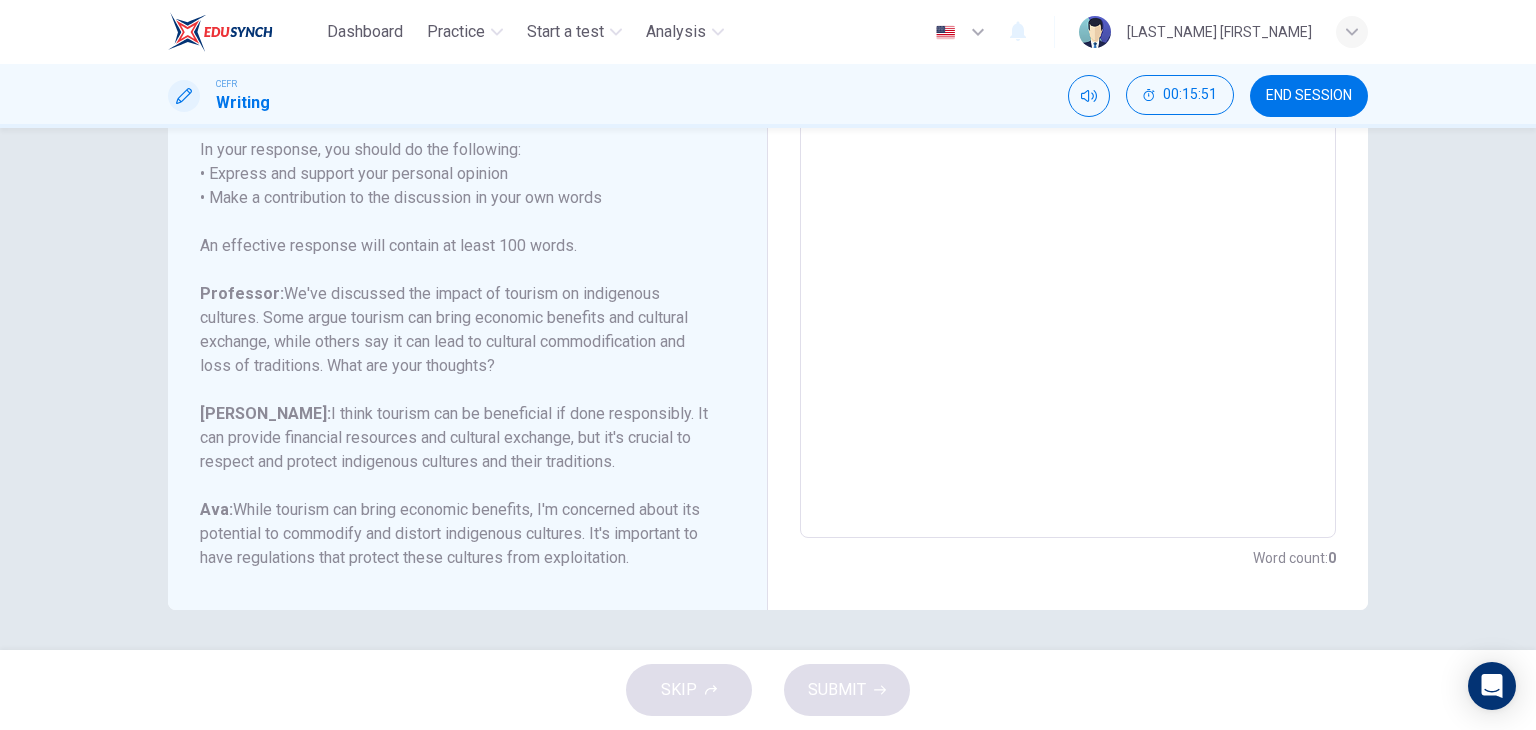click at bounding box center (1068, 204) 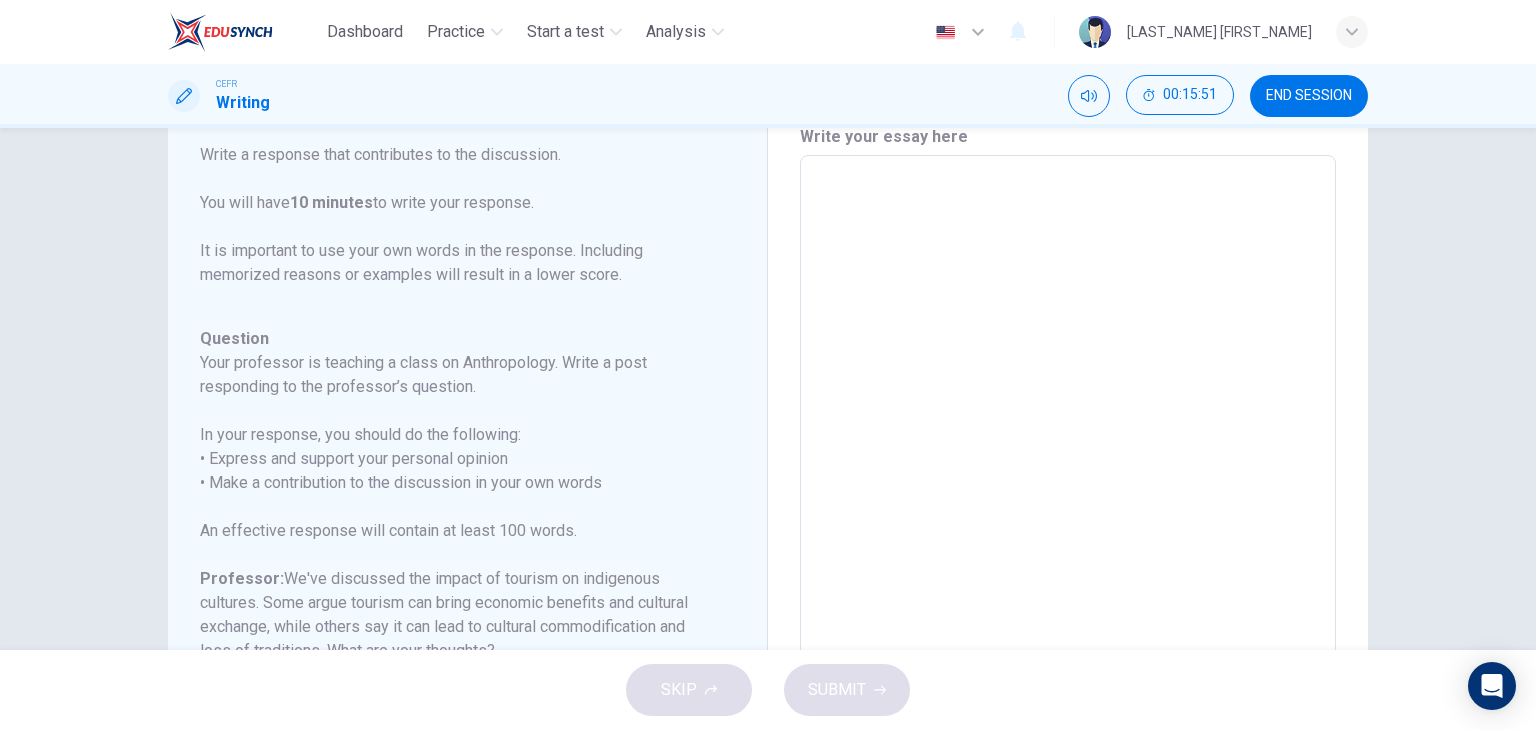 scroll, scrollTop: 68, scrollLeft: 0, axis: vertical 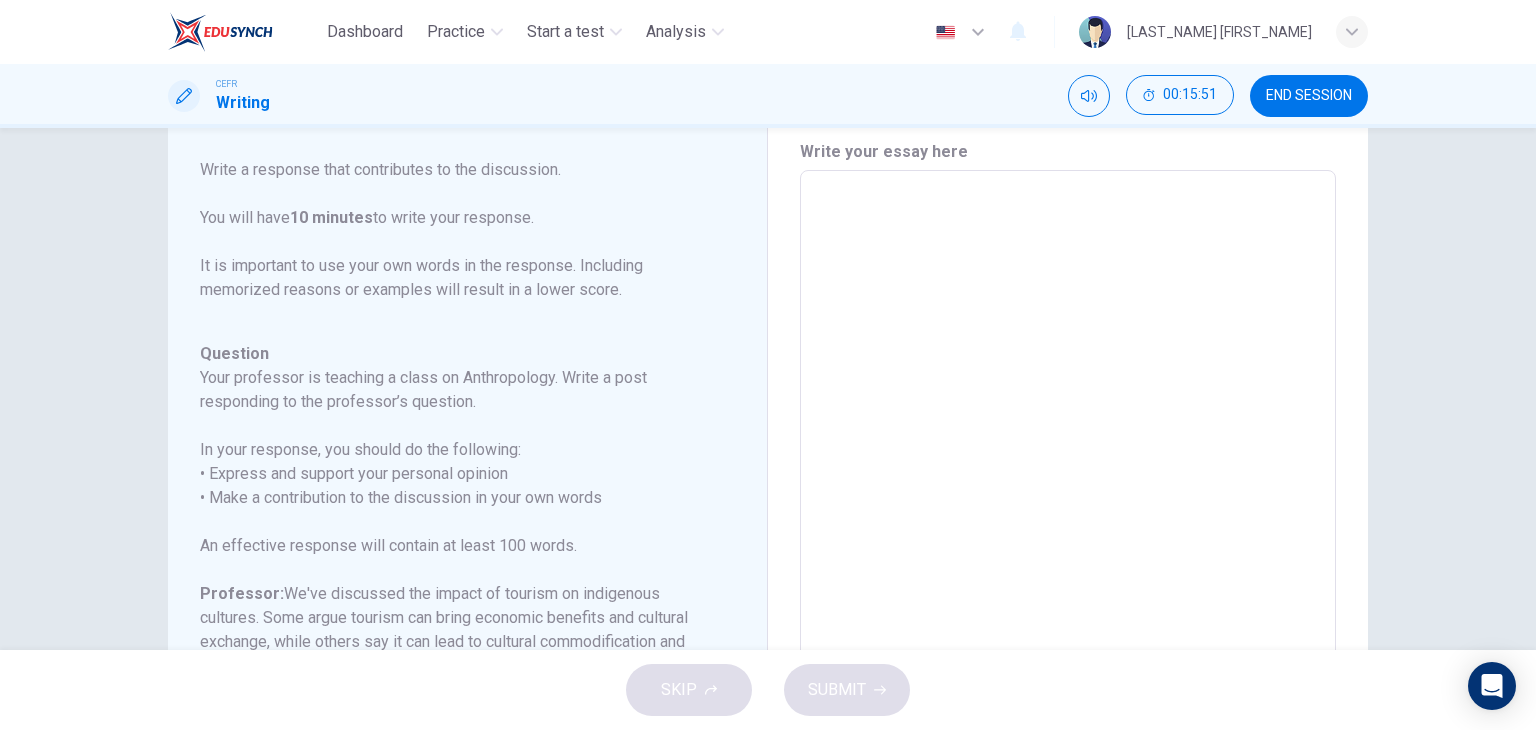 click at bounding box center (1068, 504) 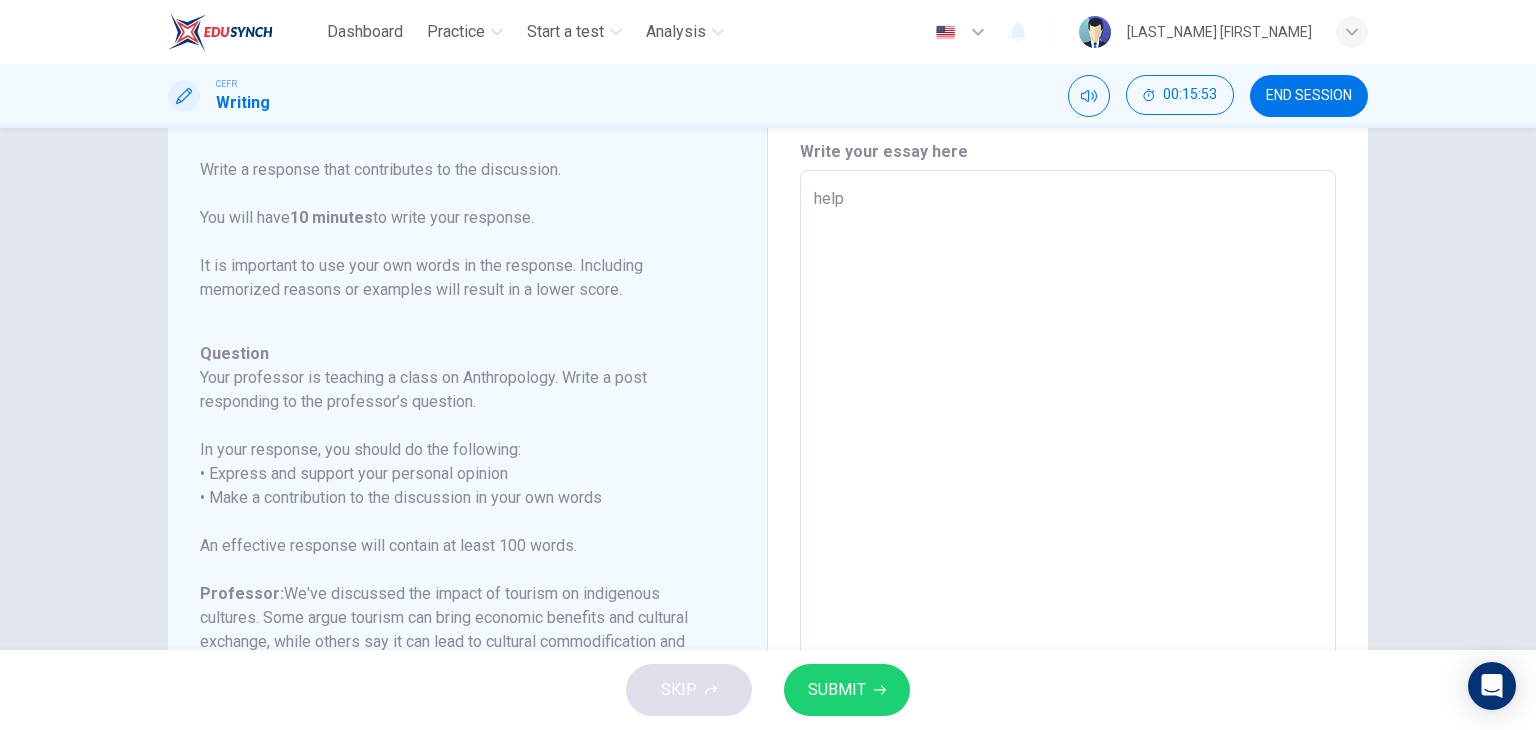 type on "help" 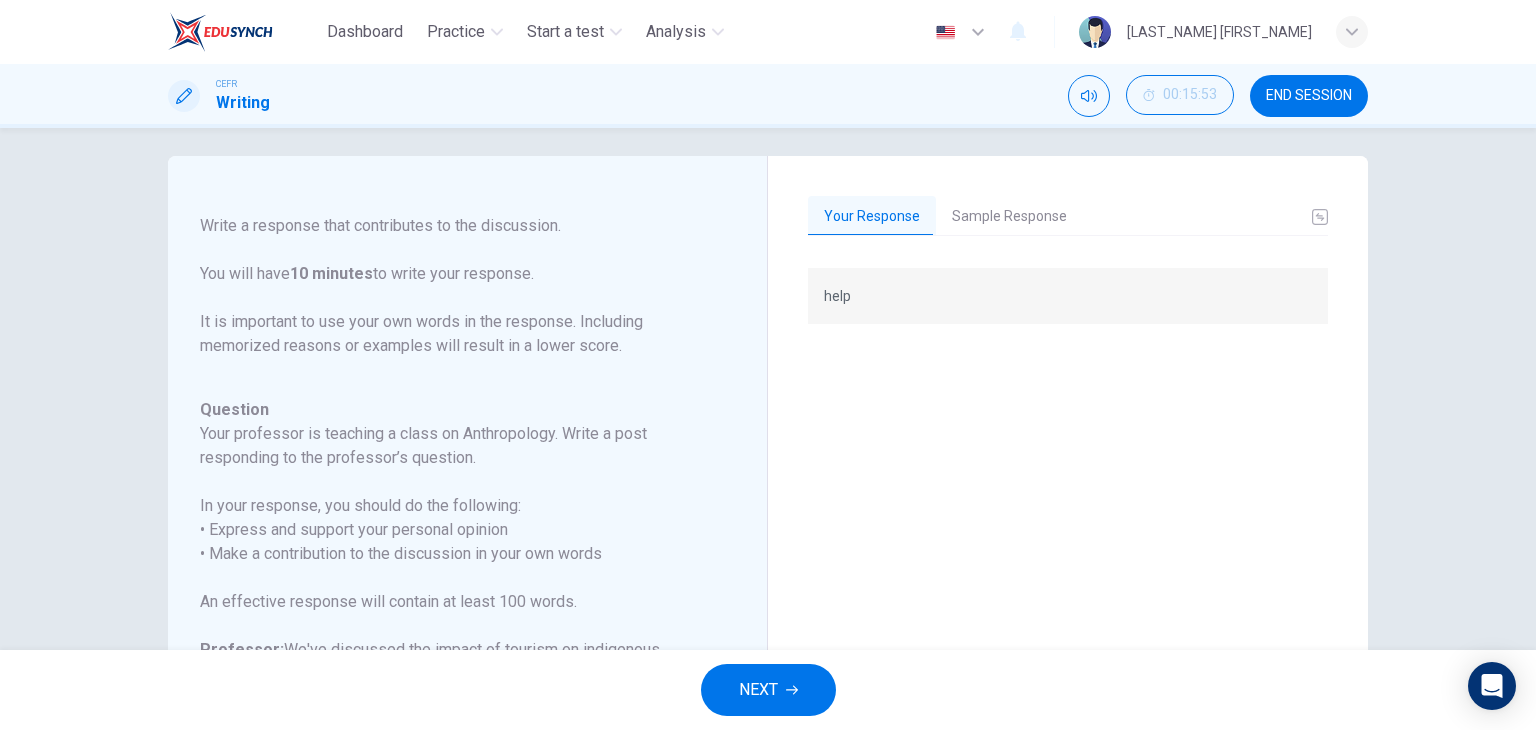 scroll, scrollTop: 0, scrollLeft: 0, axis: both 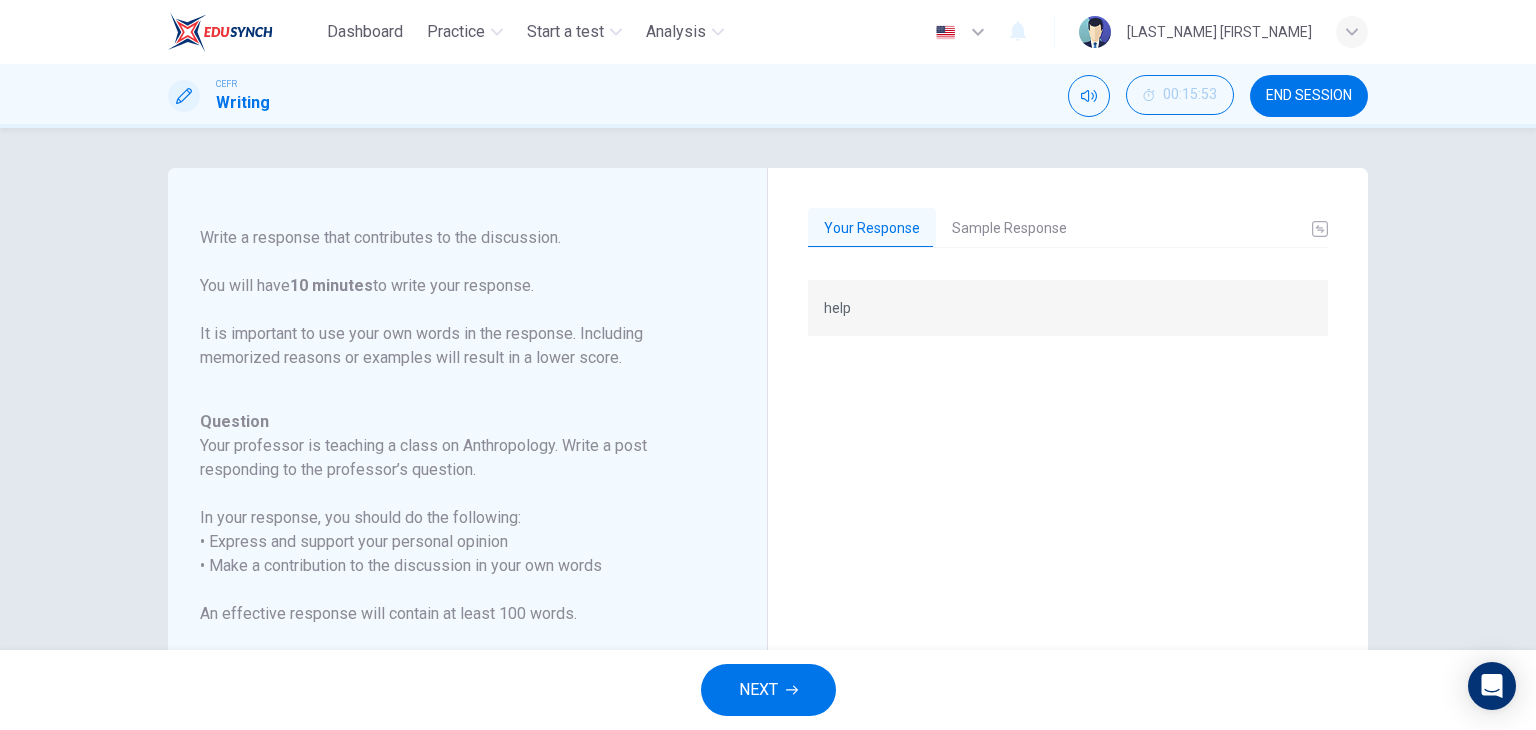 click on "Sample Response" at bounding box center [1009, 229] 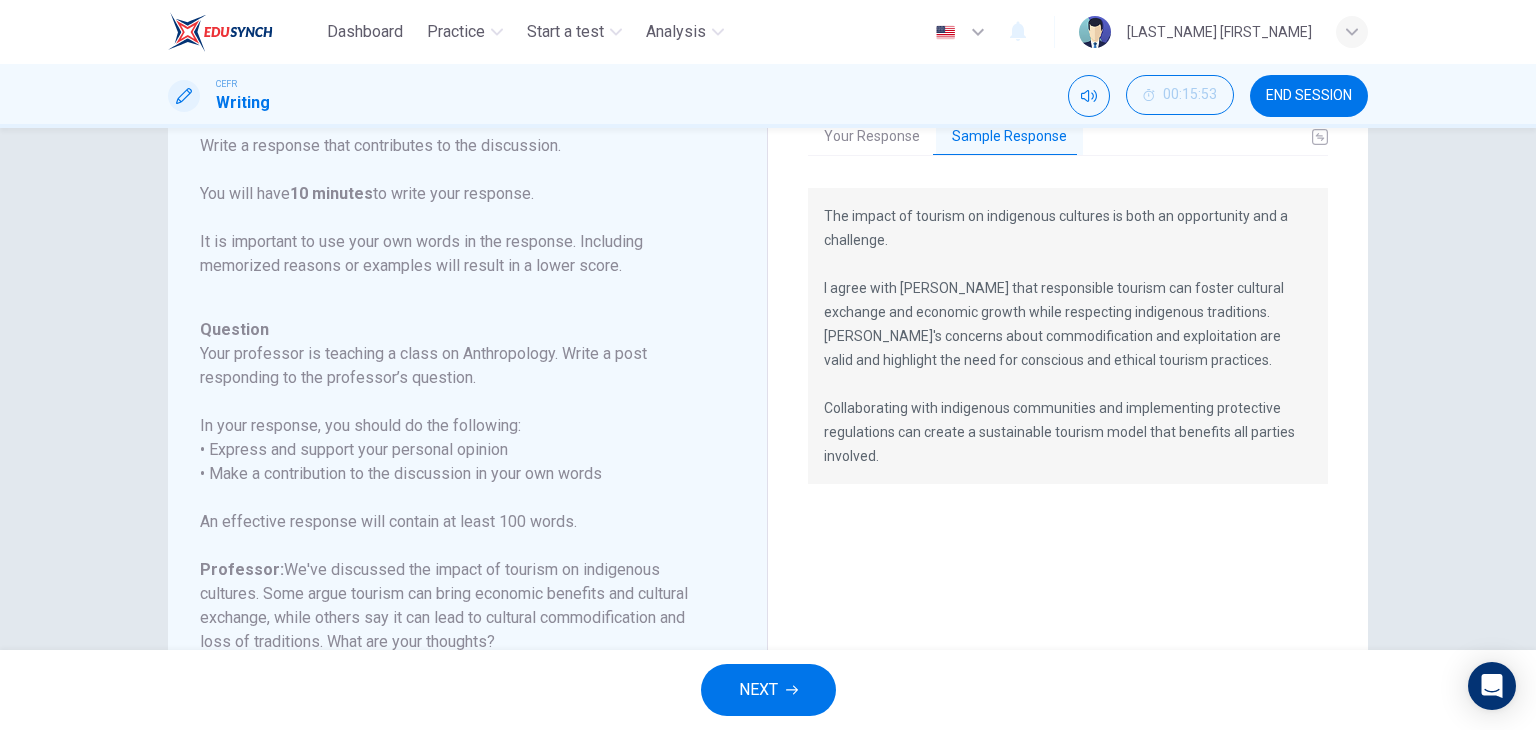scroll, scrollTop: 100, scrollLeft: 0, axis: vertical 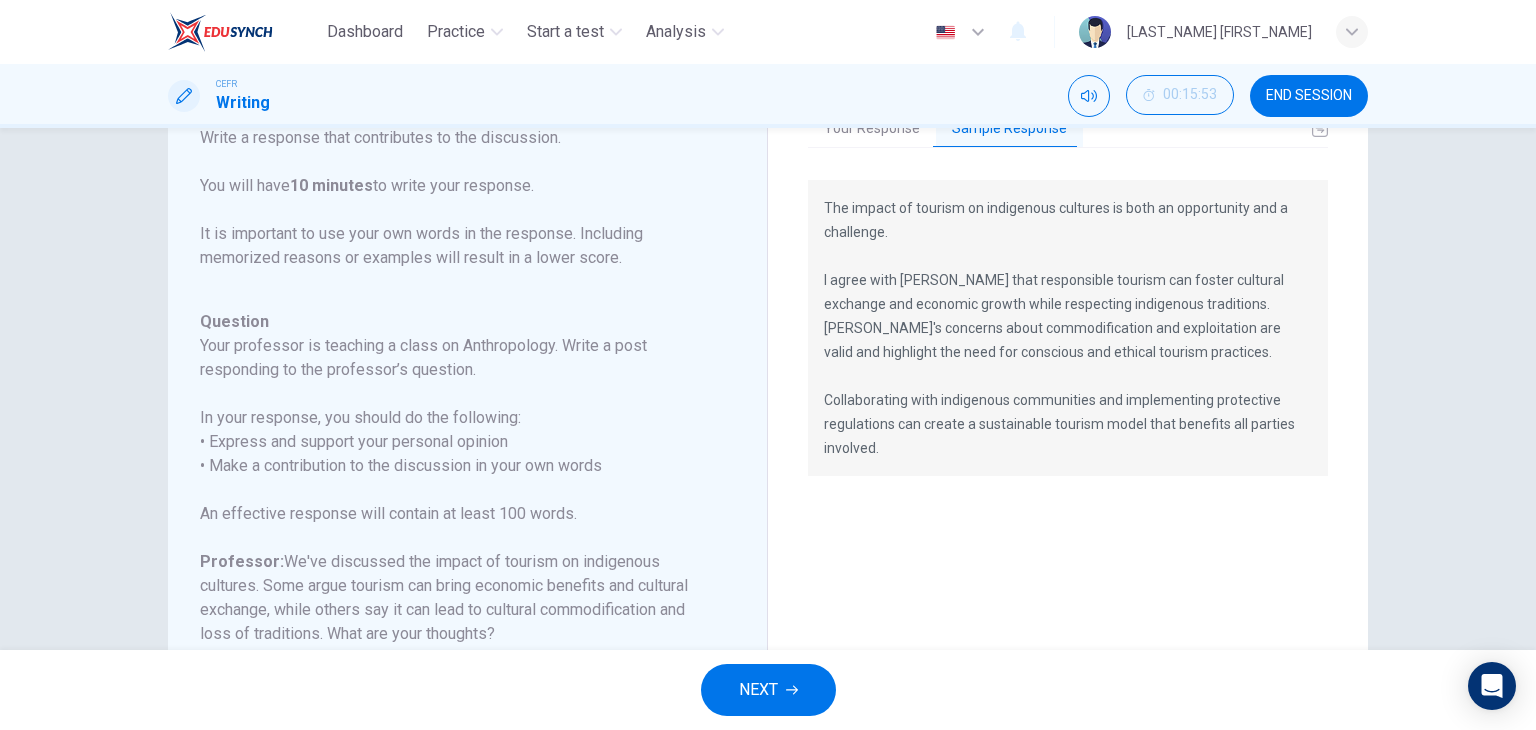 click at bounding box center (792, 690) 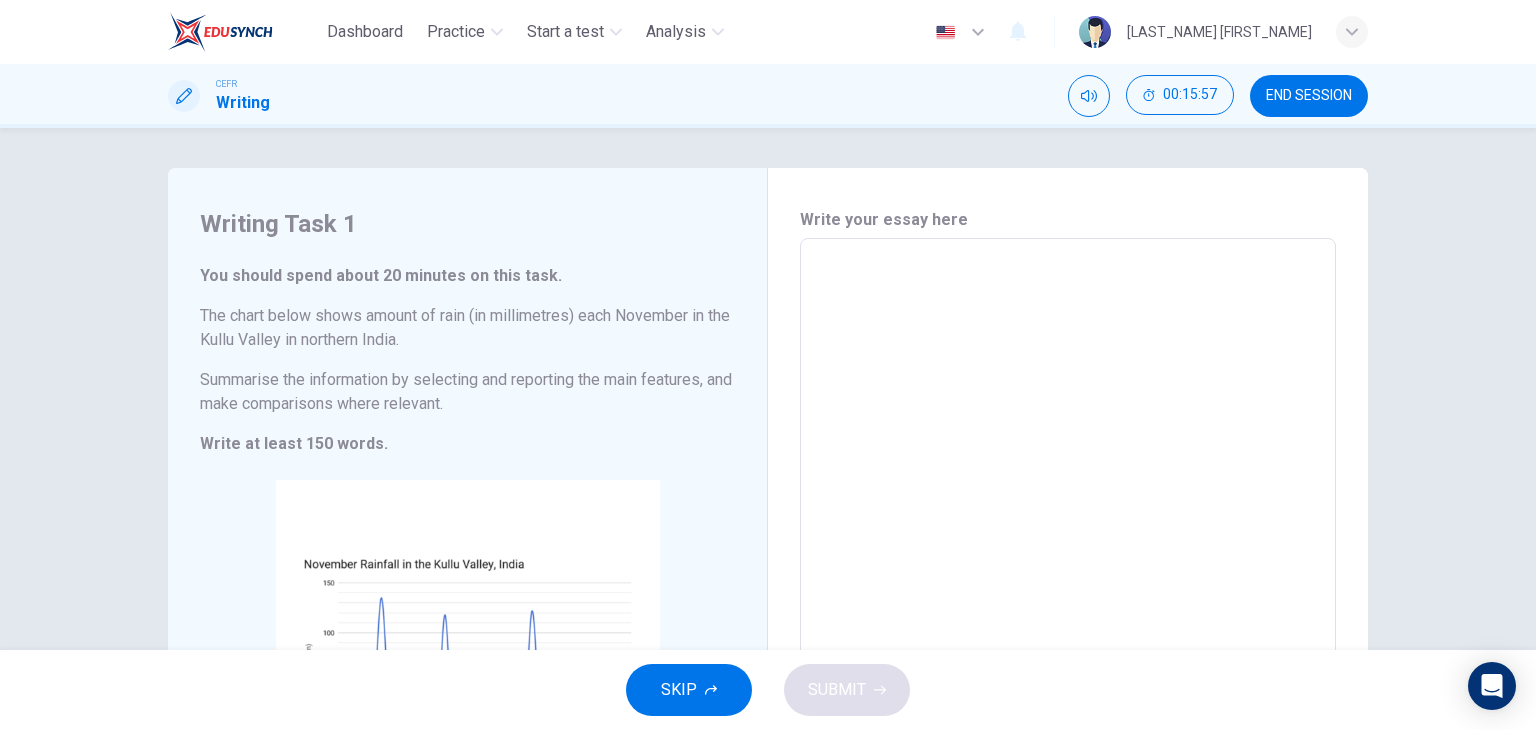 click on "You should spend about 20 minutes on this task. The chart below shows amount of rain (in millimetres) each November in the [CITY] in [COUNTRY]. Summarise the information by selecting and reporting the main features, and make comparisons where relevant. Write at least 150 words." at bounding box center (467, 360) 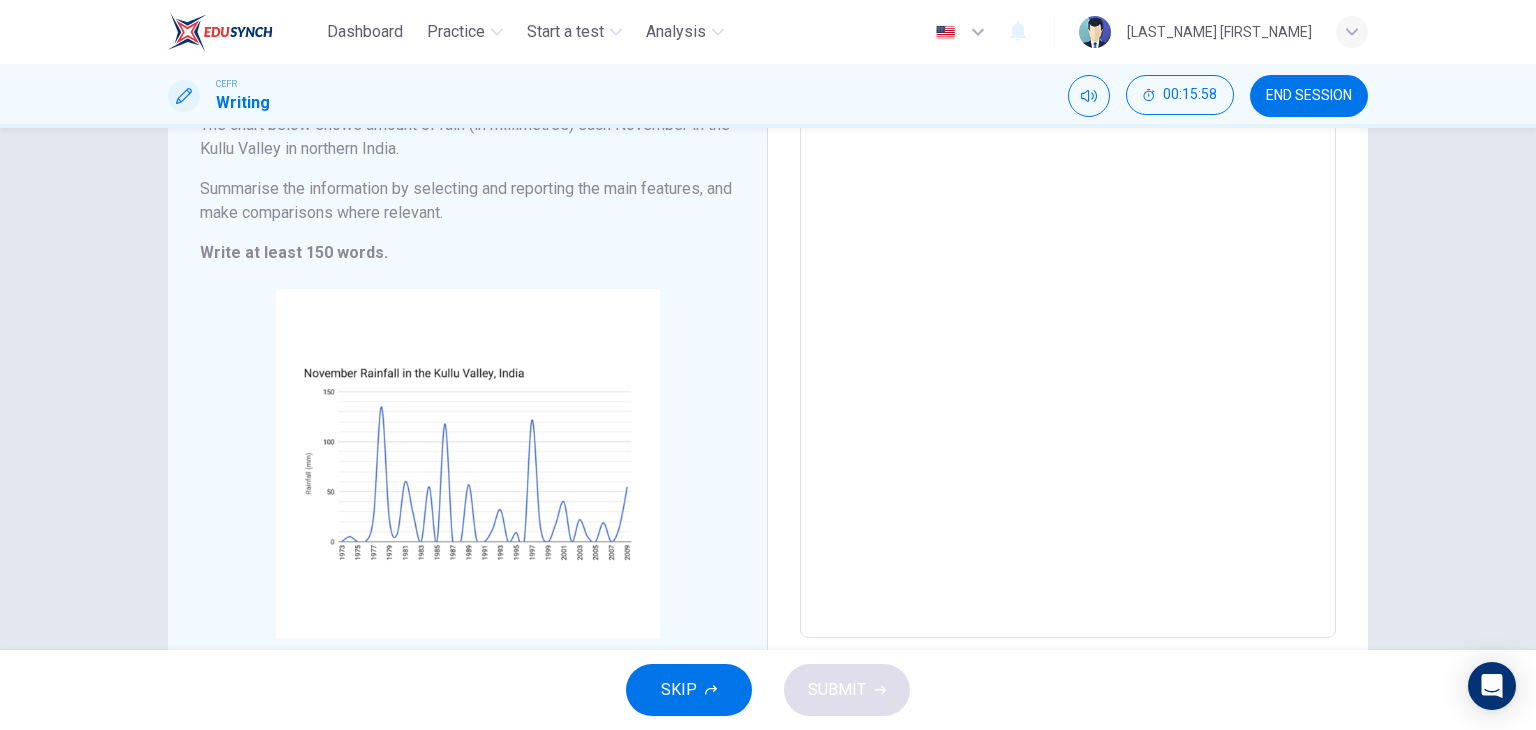 click on "Writing Task 1 You should spend about 20 minutes on this task. The chart below shows amount of rain (in millimetres) each November in the [CITY] in [COUNTRY]. Summarise the information by selecting and reporting the main features, and make comparisons where relevant. Write at least 150 words. CLICK TO ZOOM Click to Zoom" at bounding box center [468, 343] 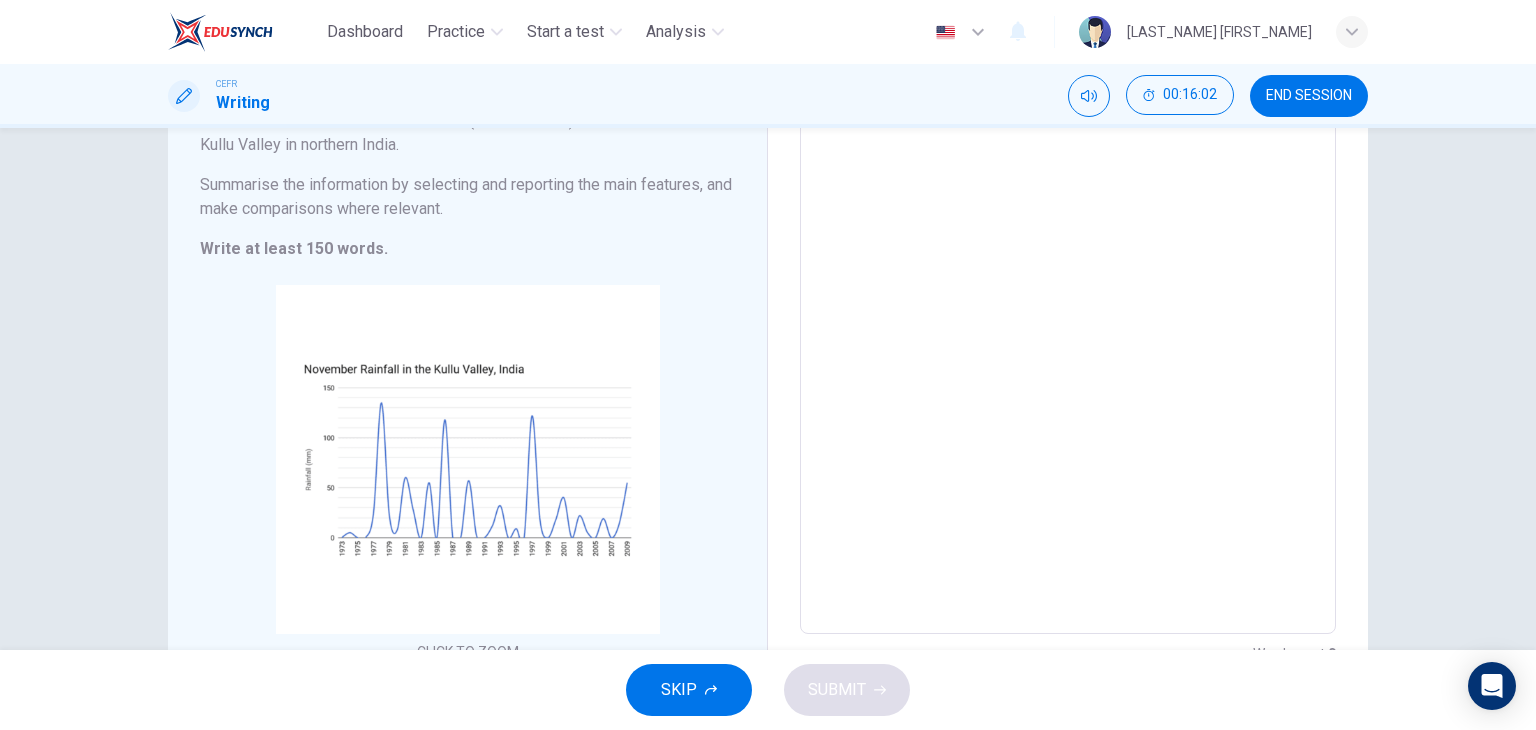 scroll, scrollTop: 200, scrollLeft: 0, axis: vertical 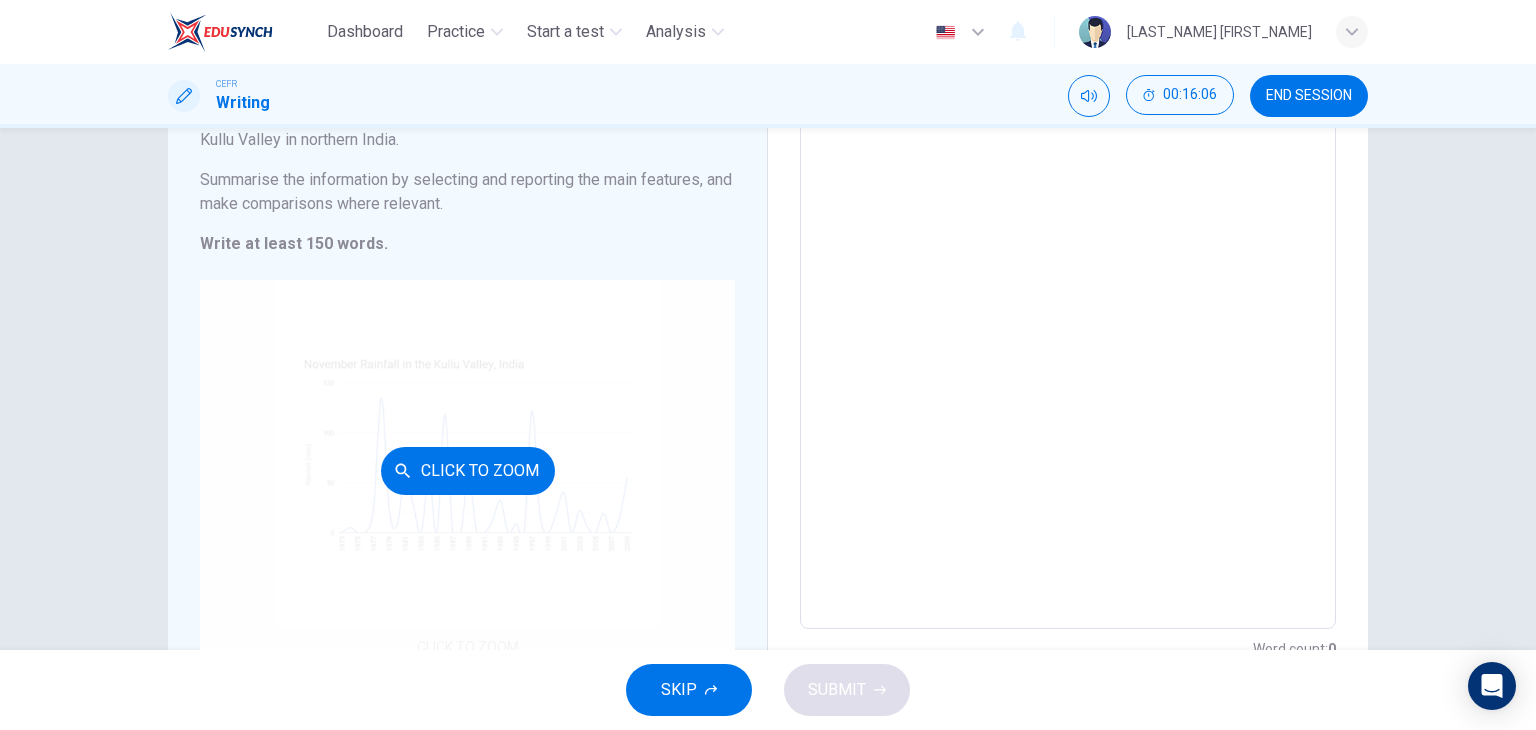 click on "Click to Zoom" at bounding box center [467, 470] 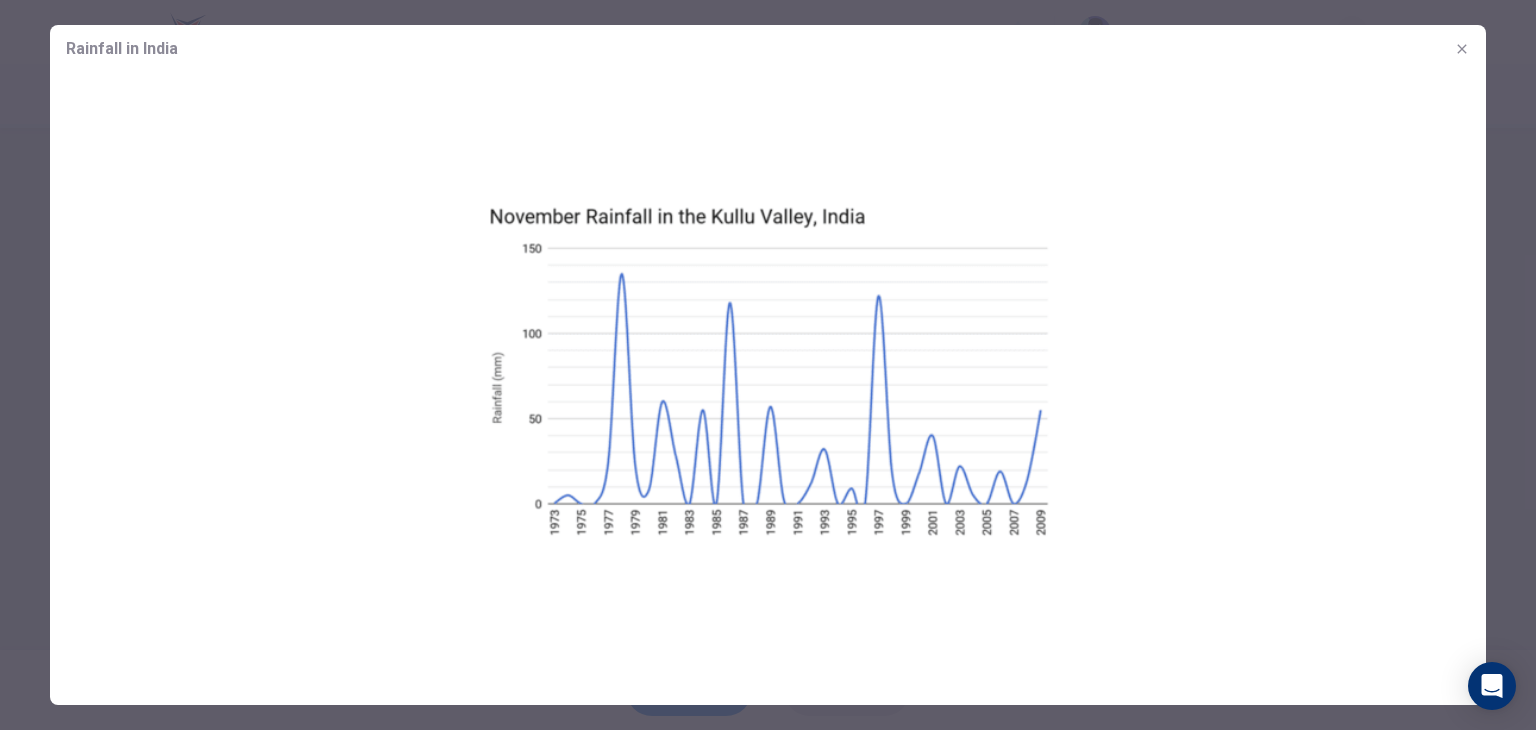 click at bounding box center [768, 370] 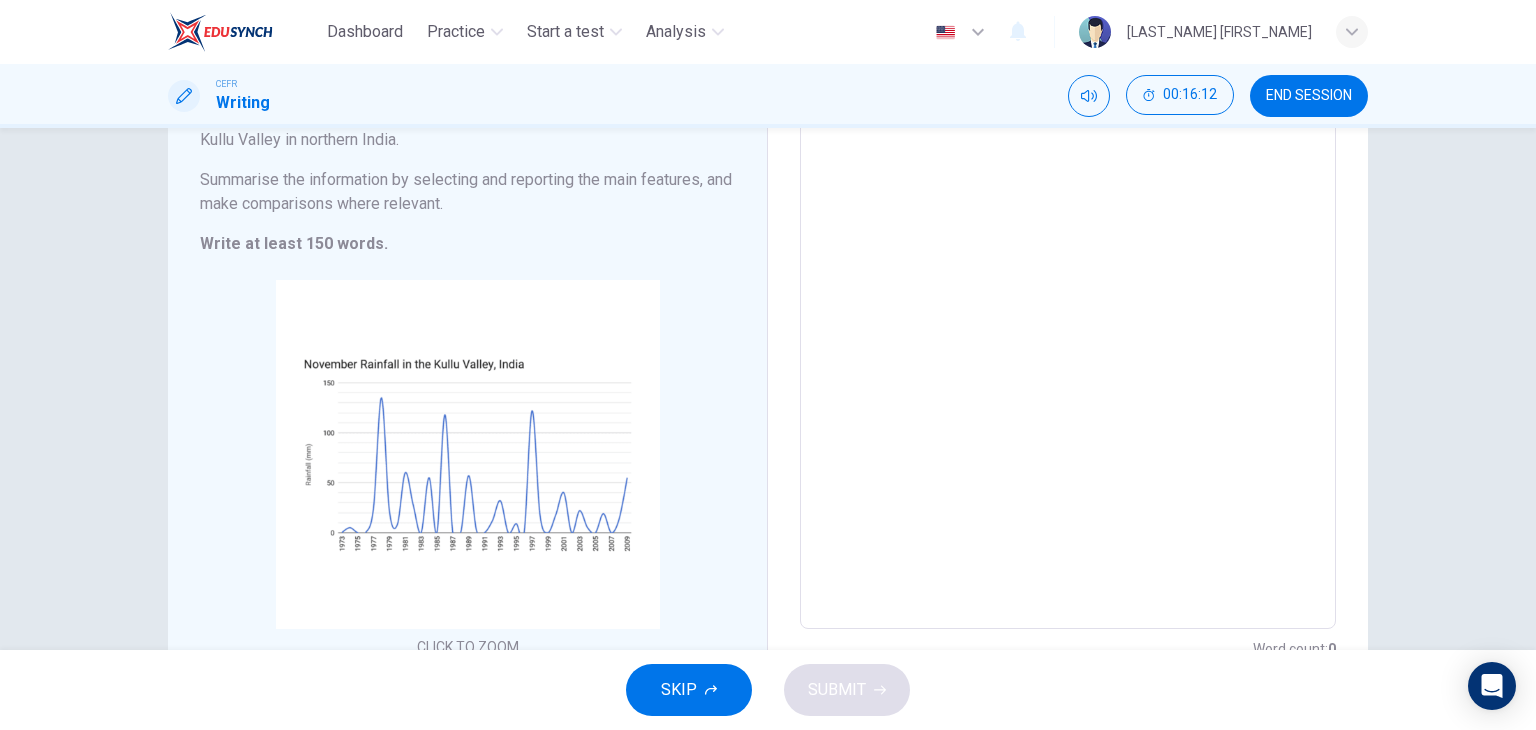 click on "Writing Task 1 You should spend about 20 minutes on this task. The chart below shows amount of rain (in millimetres) each November in the [CITY] in [COUNTRY]. Summarise the information by selecting and reporting the main features, and make comparisons where relevant. Write at least 150 words. CLICK TO ZOOM Click to Zoom" at bounding box center [468, 334] 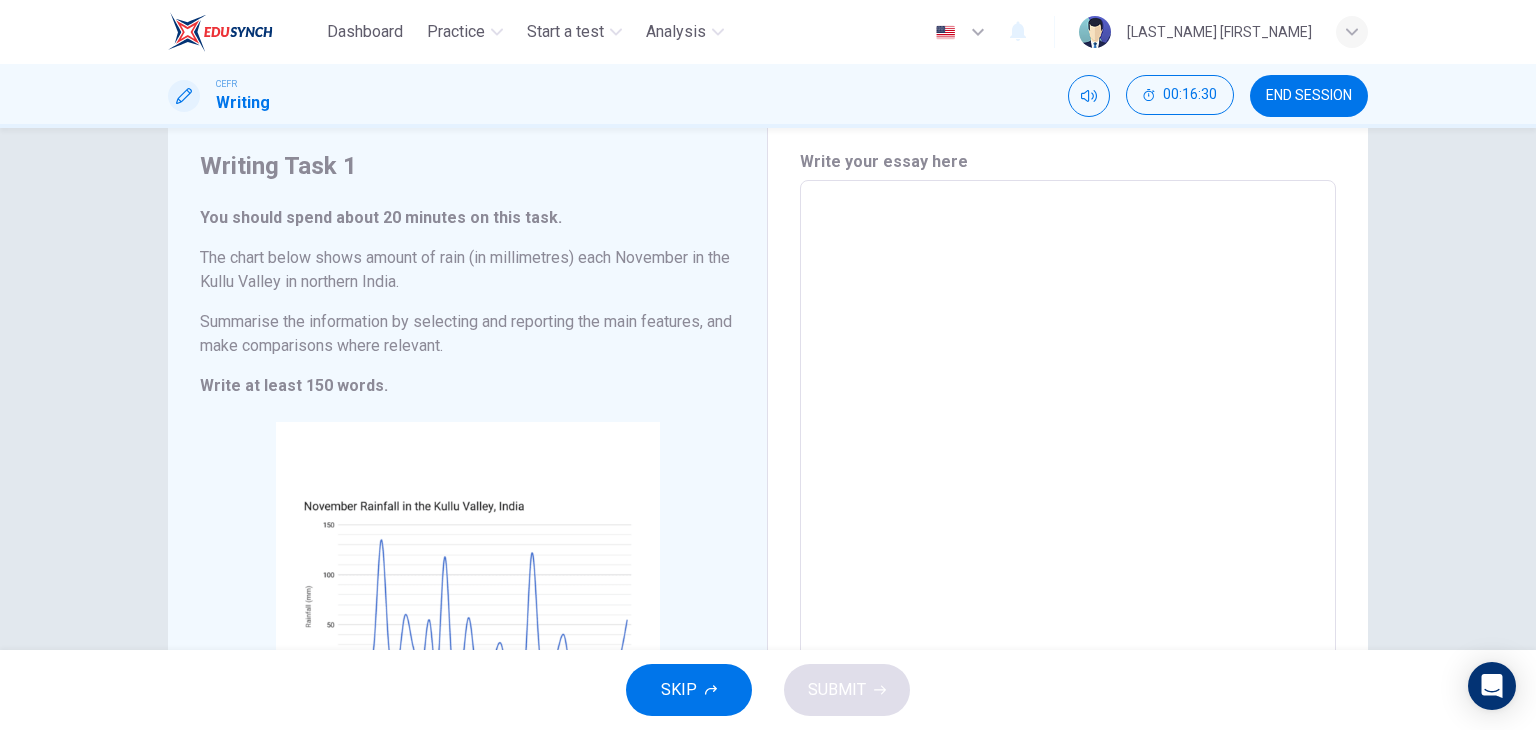 scroll, scrollTop: 0, scrollLeft: 0, axis: both 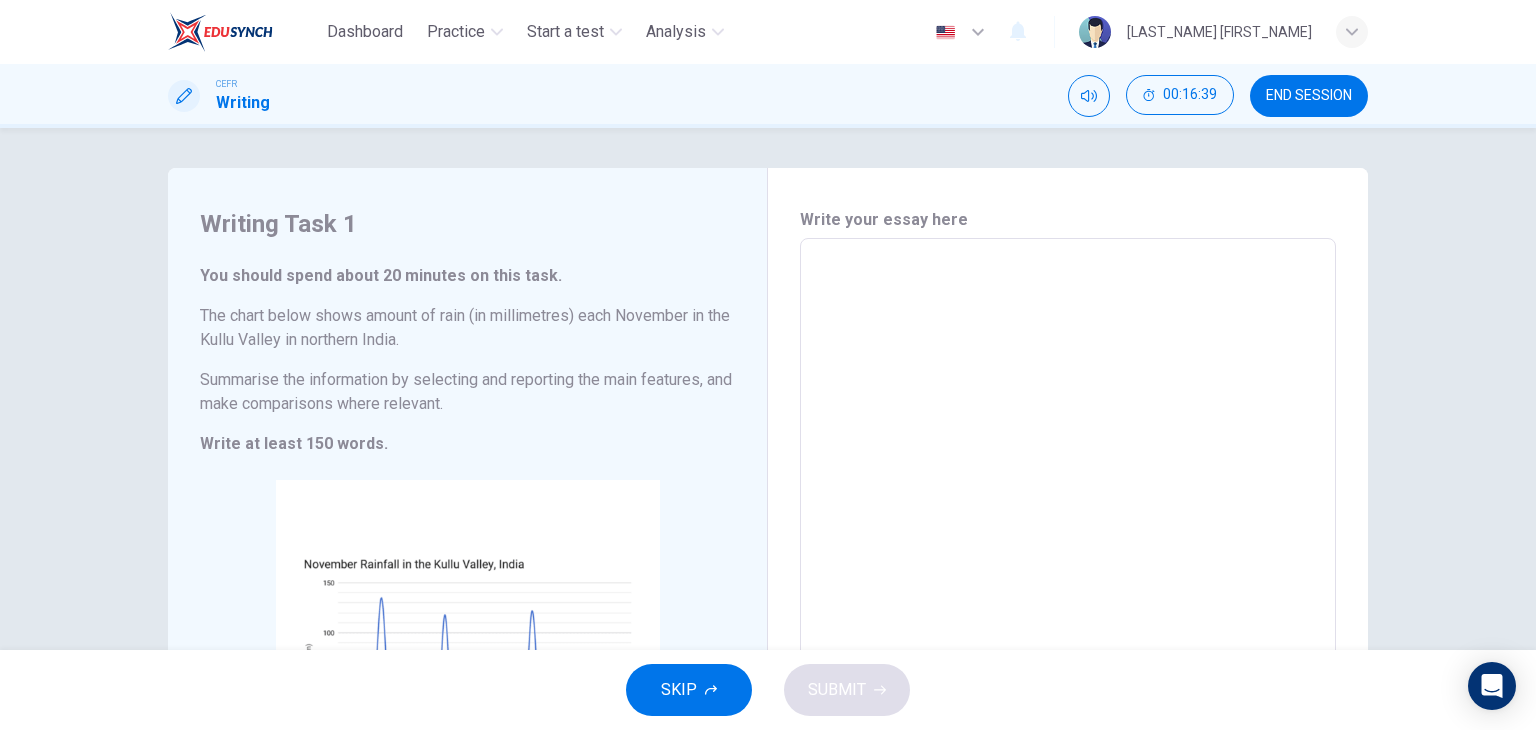 click on "The chart below shows amount of rain (in millimetres) each November in the Kullu Valley in northern India." at bounding box center (467, 328) 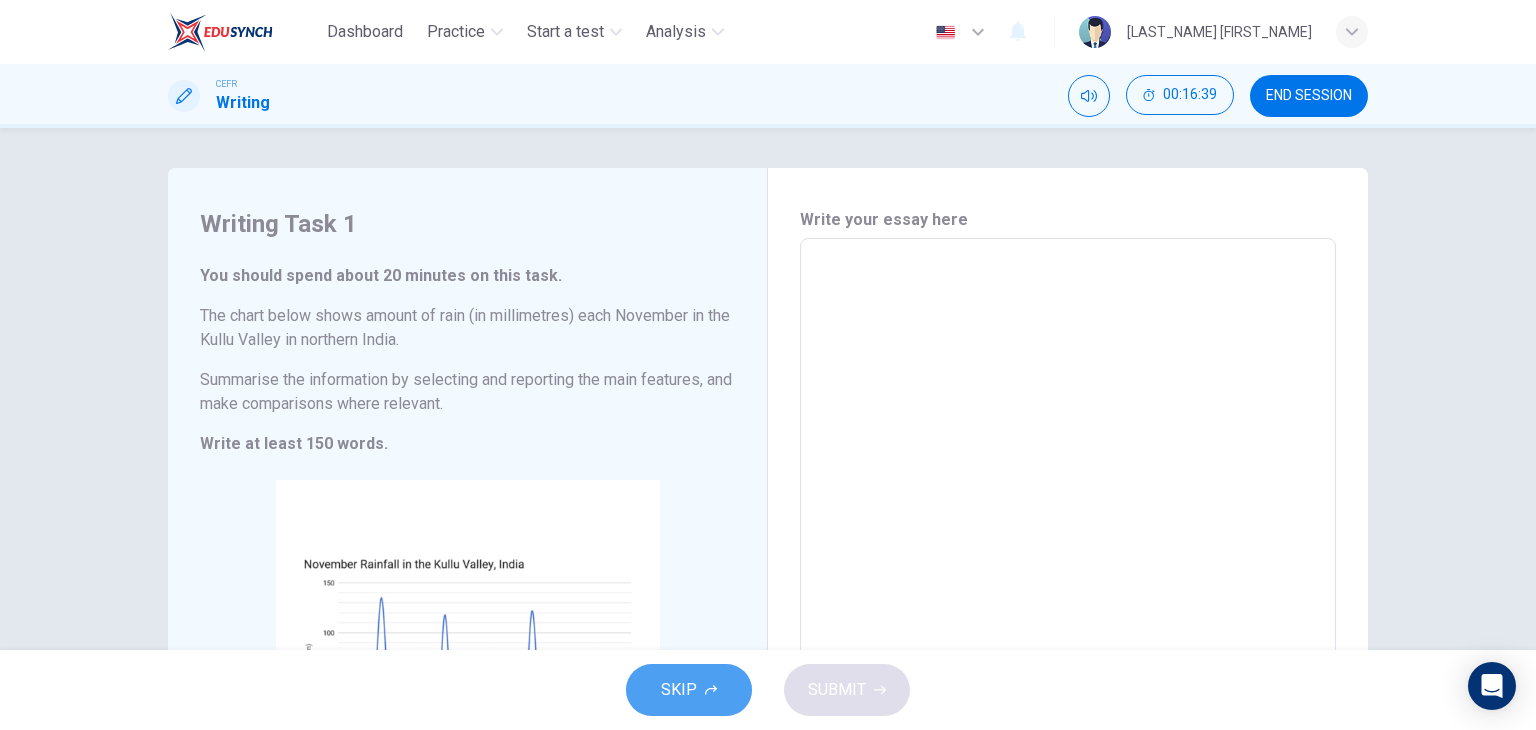 click on "SKIP" at bounding box center (679, 690) 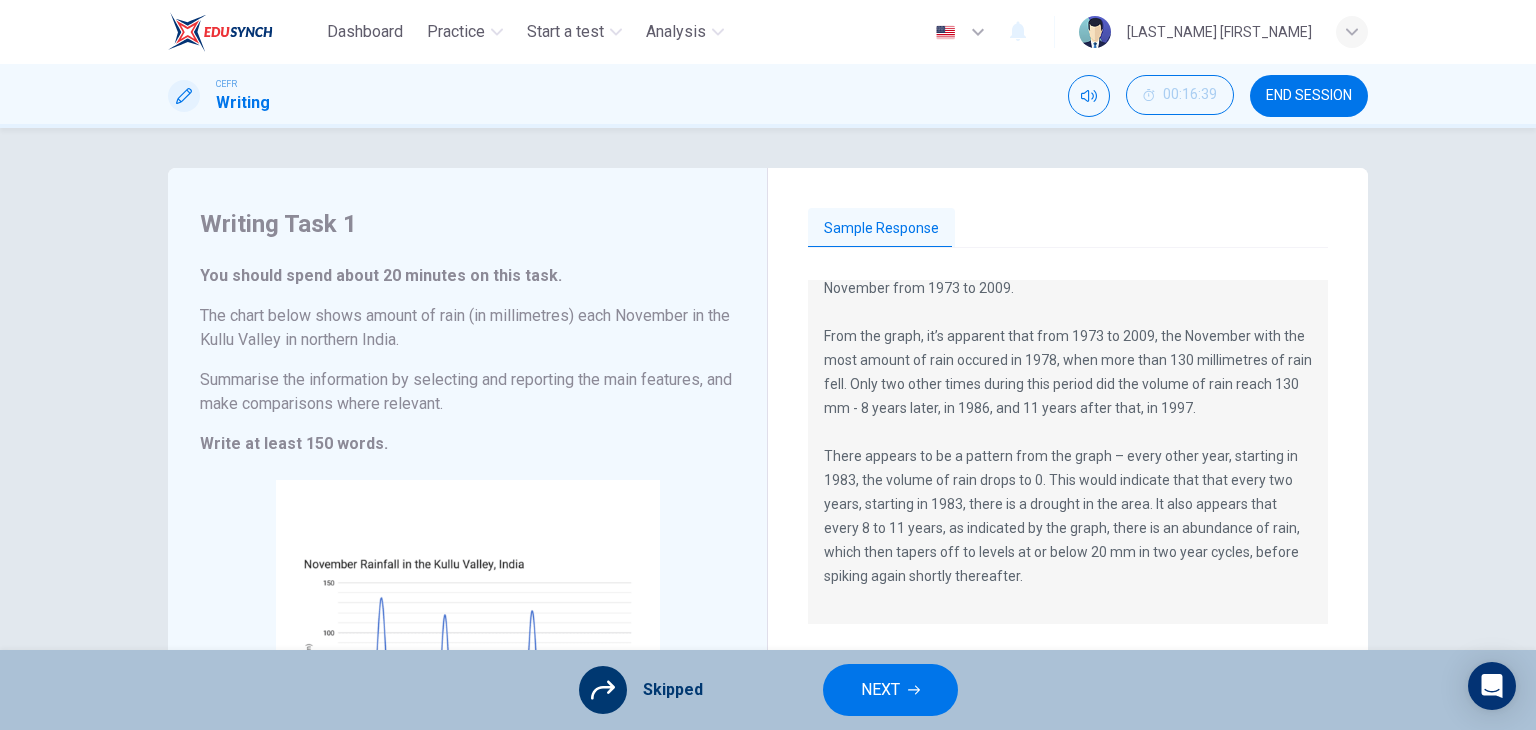 scroll, scrollTop: 48, scrollLeft: 0, axis: vertical 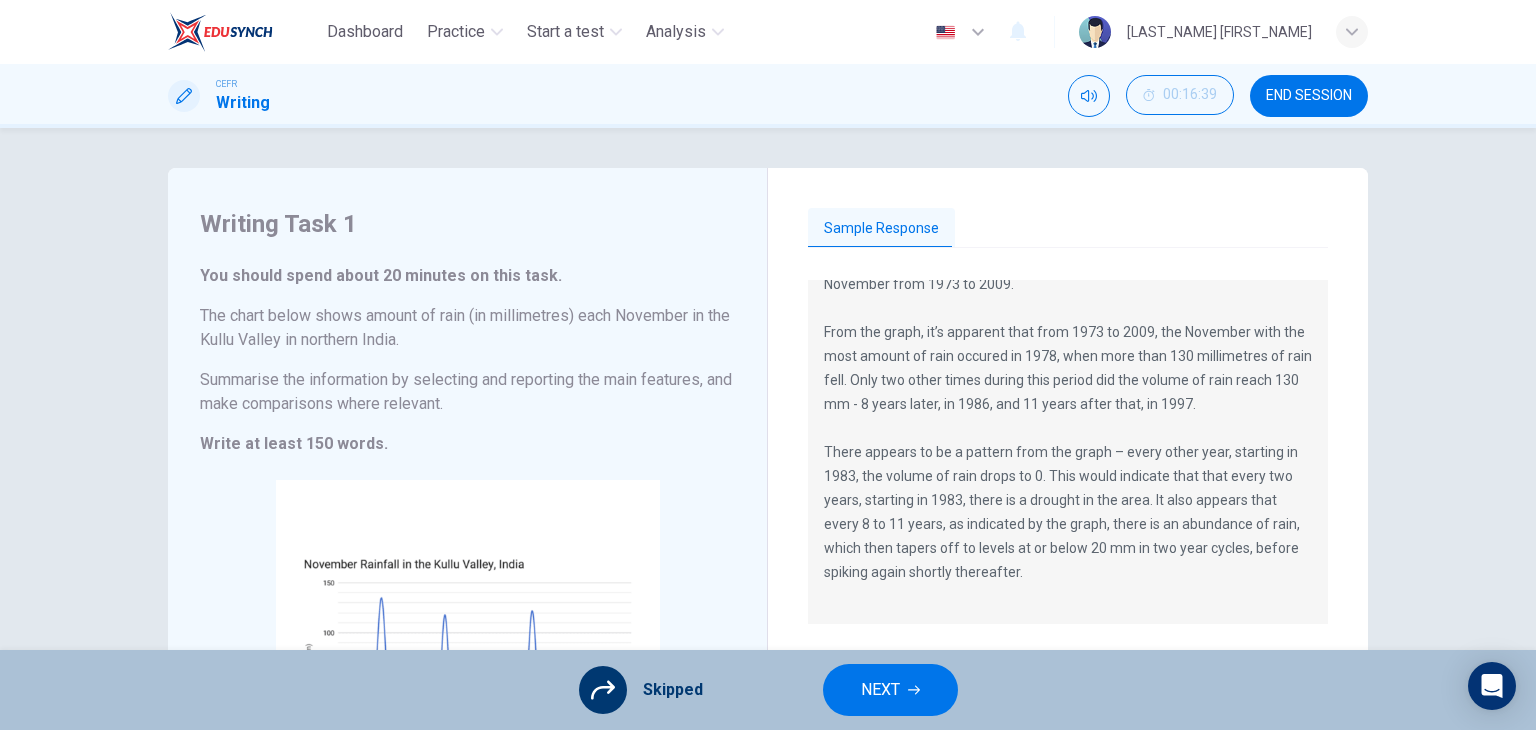 drag, startPoint x: 1020, startPoint y: 570, endPoint x: 796, endPoint y: 440, distance: 258.99036 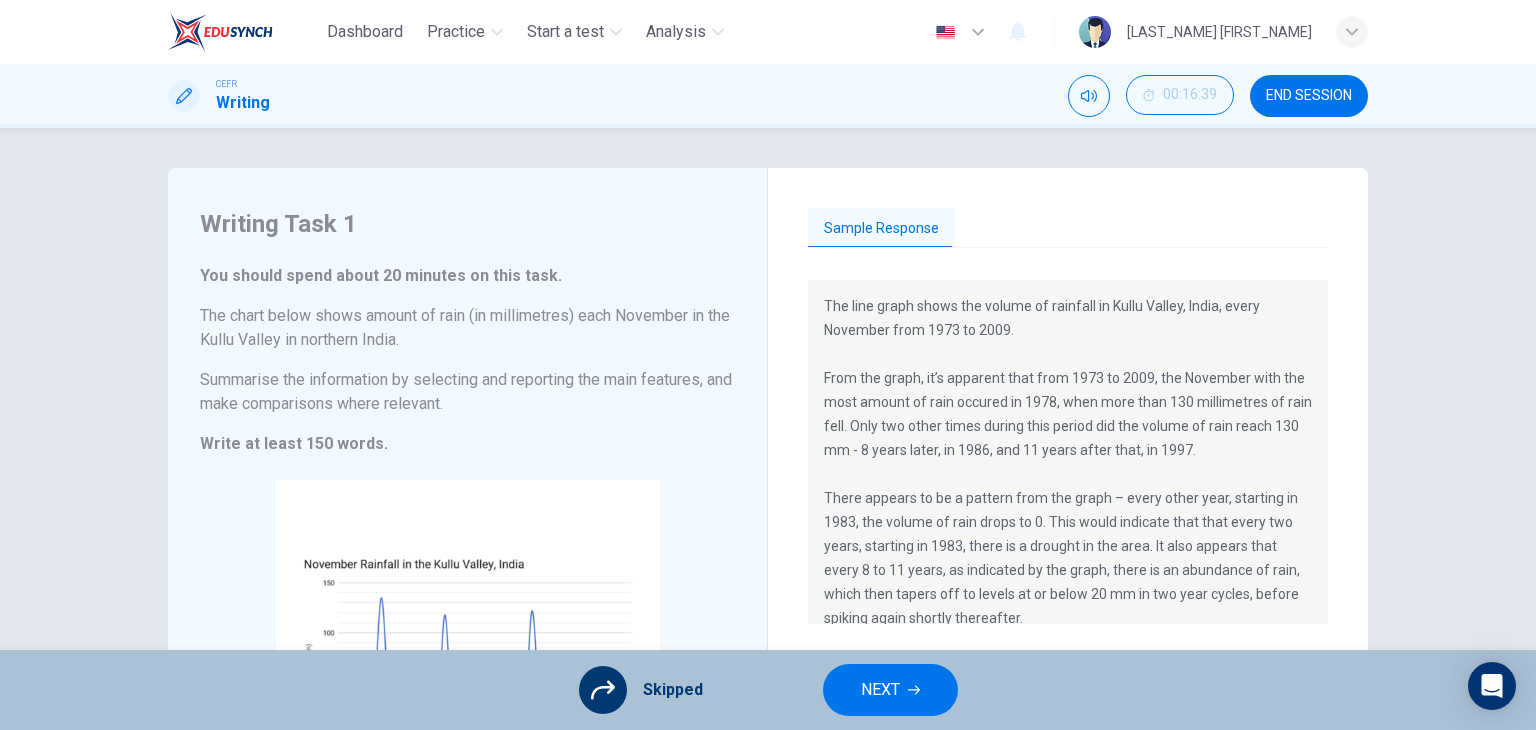 scroll, scrollTop: 0, scrollLeft: 0, axis: both 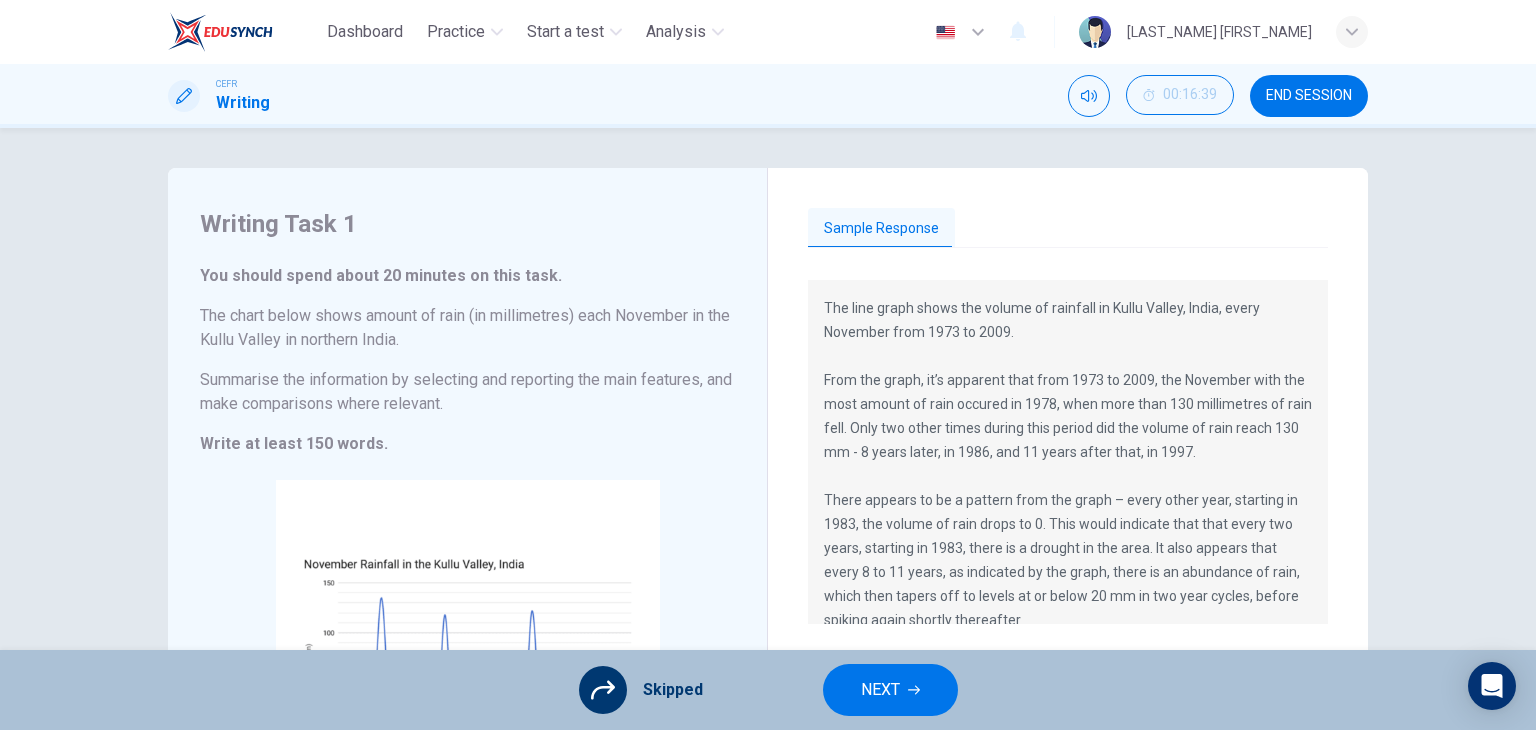 drag, startPoint x: 1013, startPoint y: 622, endPoint x: 846, endPoint y: 441, distance: 246.2722 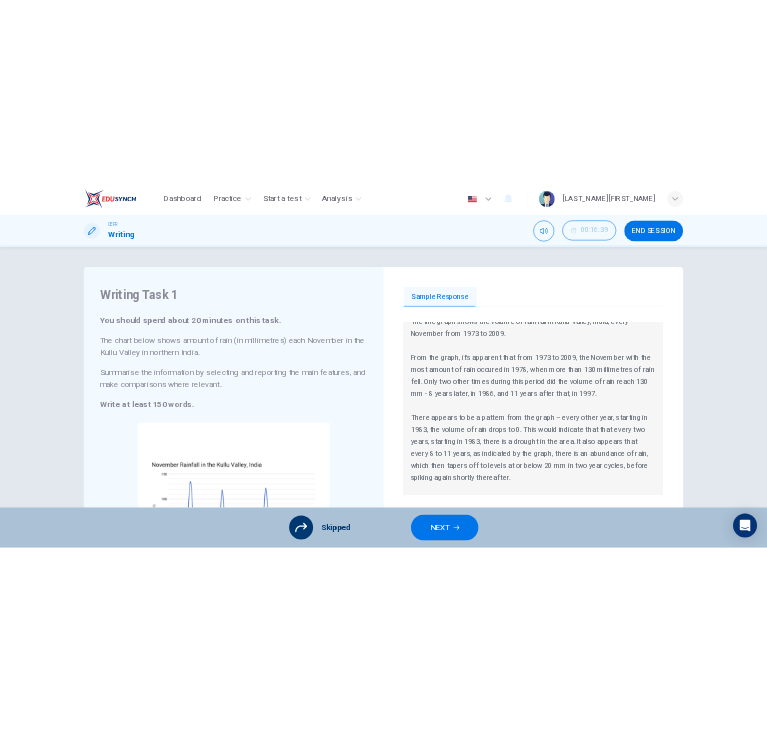 scroll, scrollTop: 0, scrollLeft: 0, axis: both 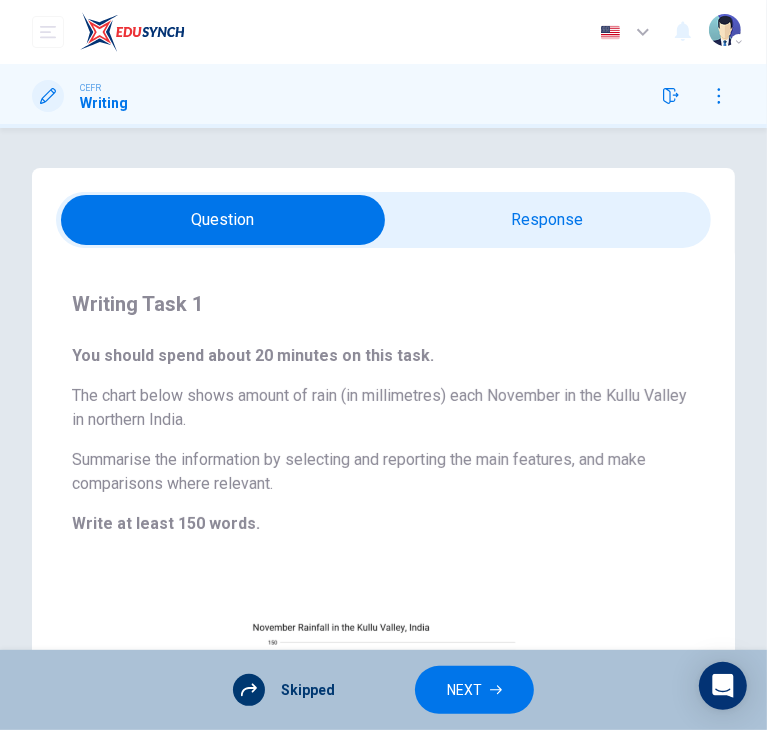click at bounding box center (223, 220) 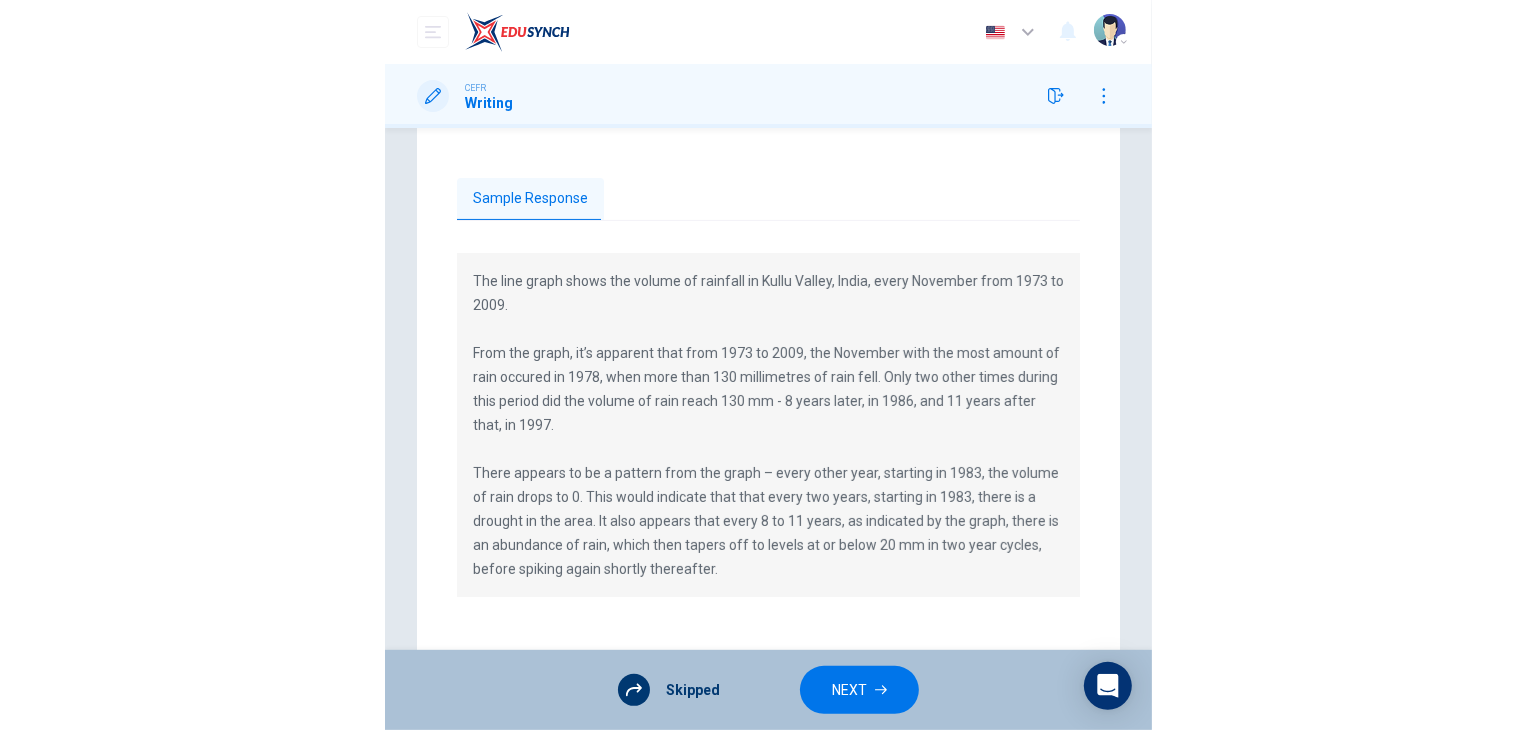 scroll, scrollTop: 200, scrollLeft: 0, axis: vertical 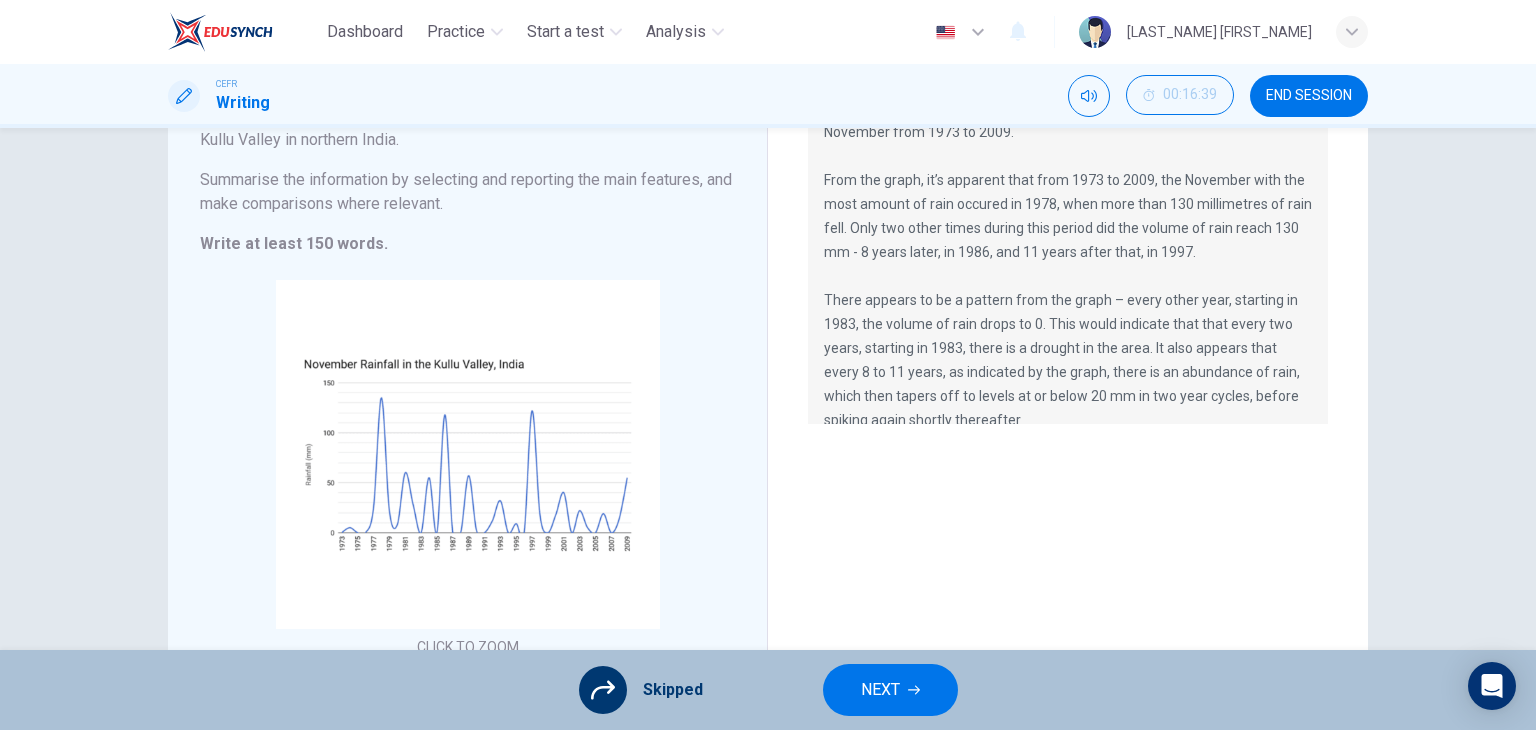 click on "NEXT" at bounding box center (890, 690) 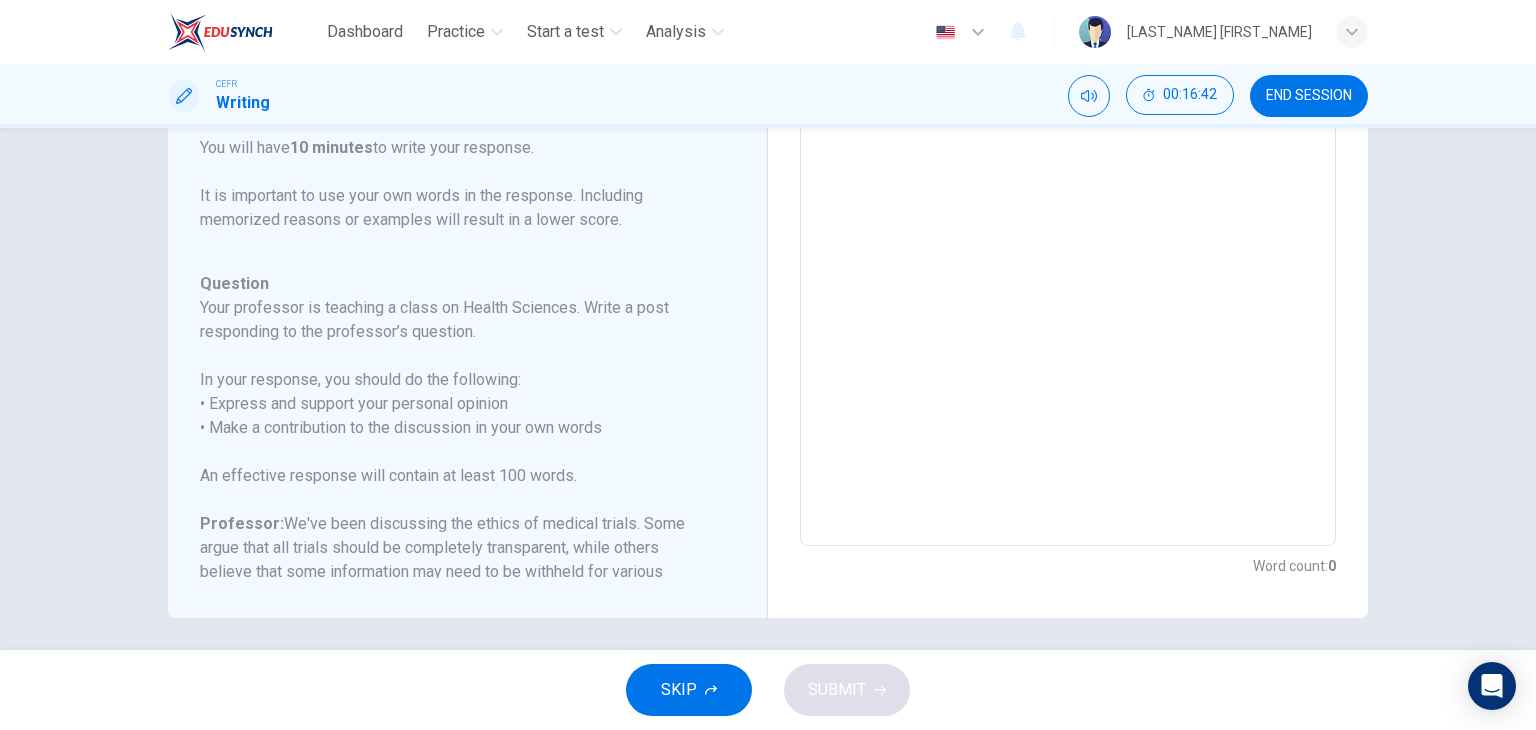 scroll, scrollTop: 368, scrollLeft: 0, axis: vertical 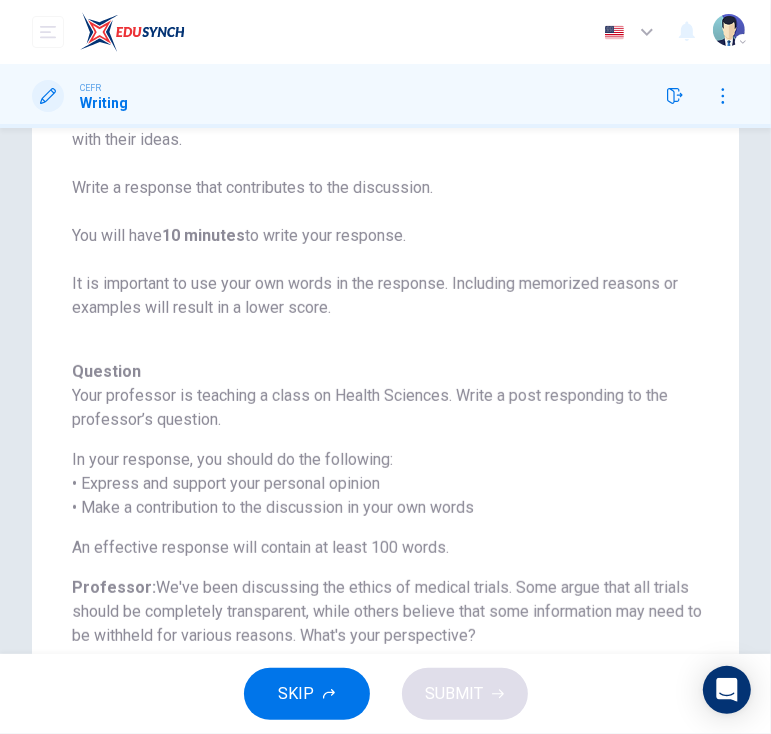 click on "CEFR Writing" at bounding box center (385, 96) 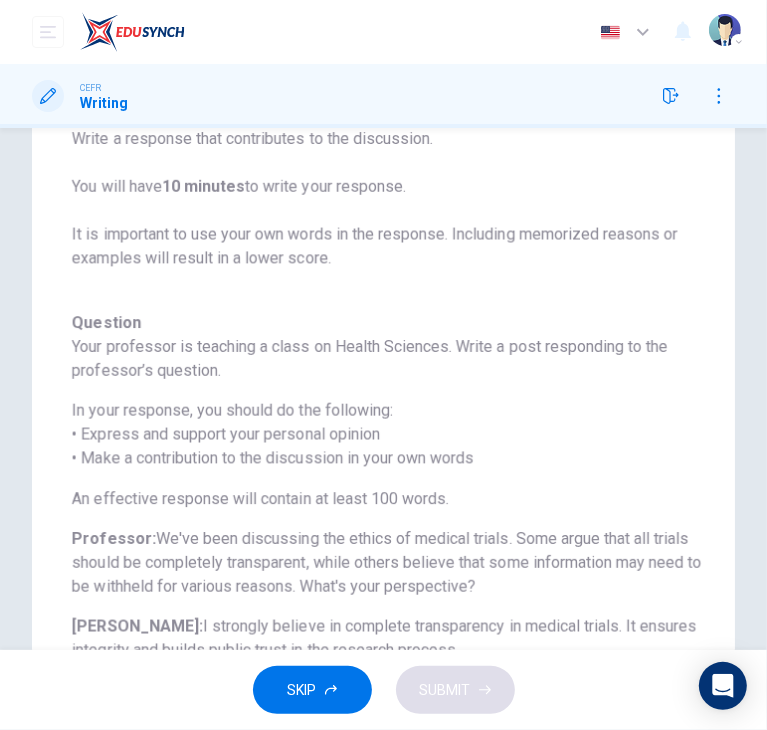 scroll, scrollTop: 93, scrollLeft: 0, axis: vertical 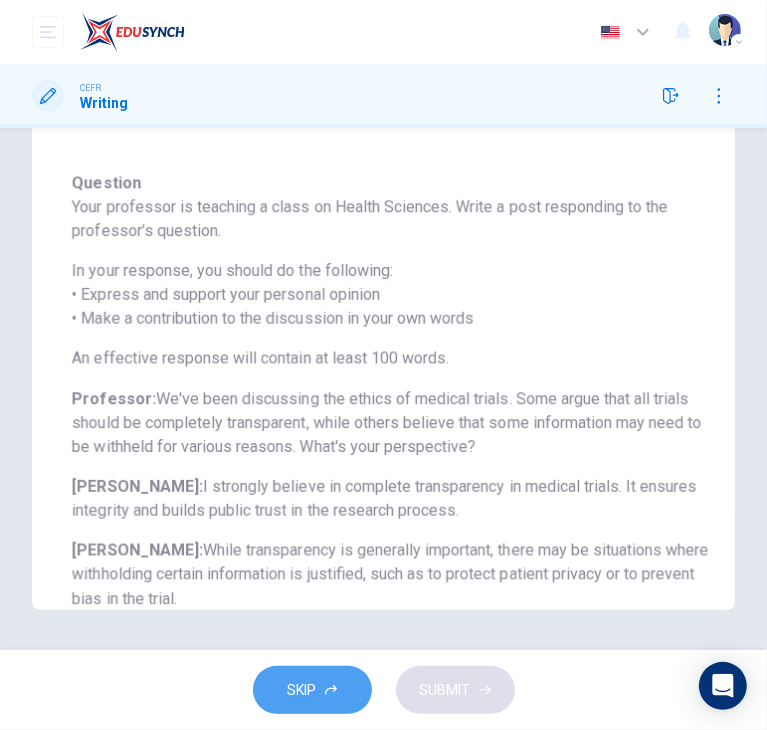 click on "SKIP" at bounding box center [312, 690] 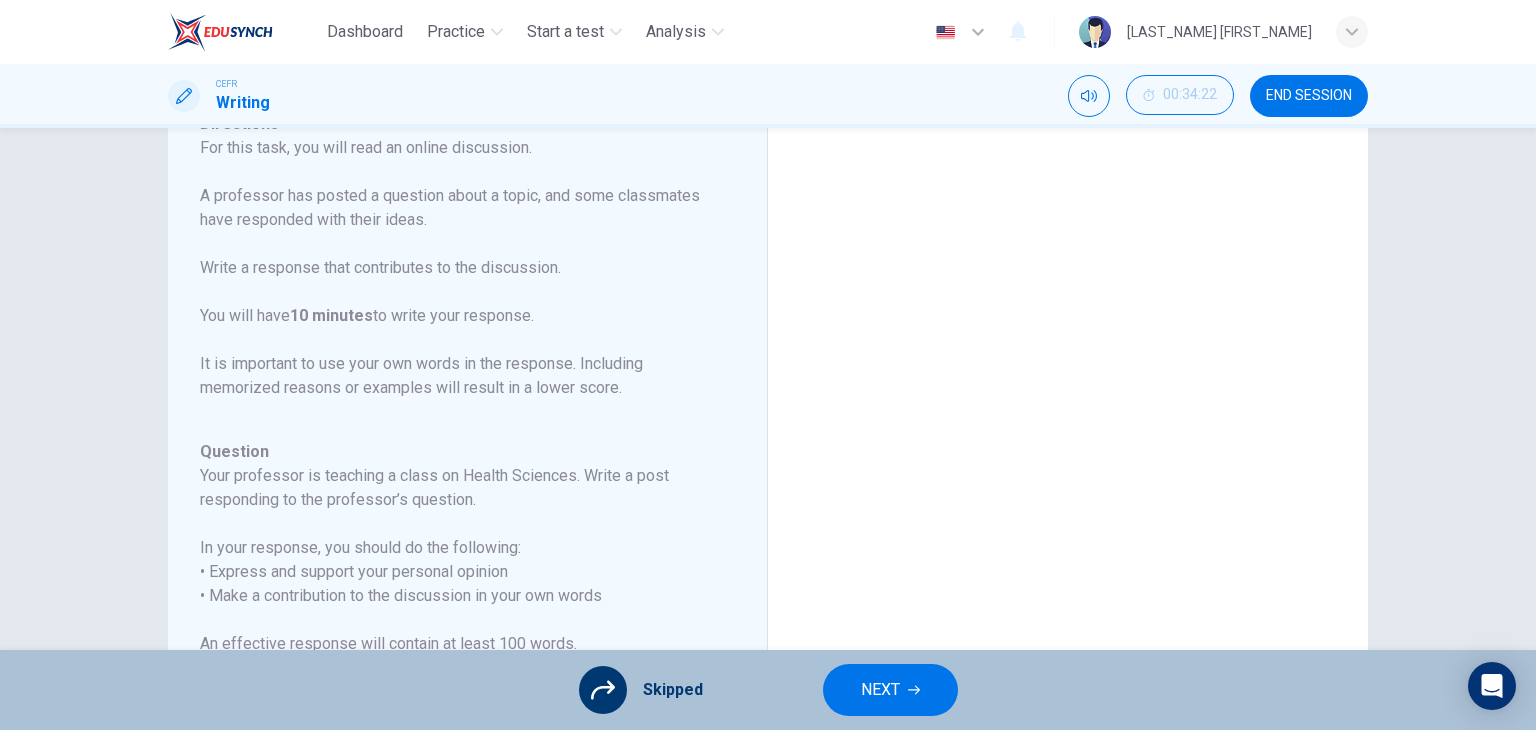 scroll, scrollTop: 0, scrollLeft: 0, axis: both 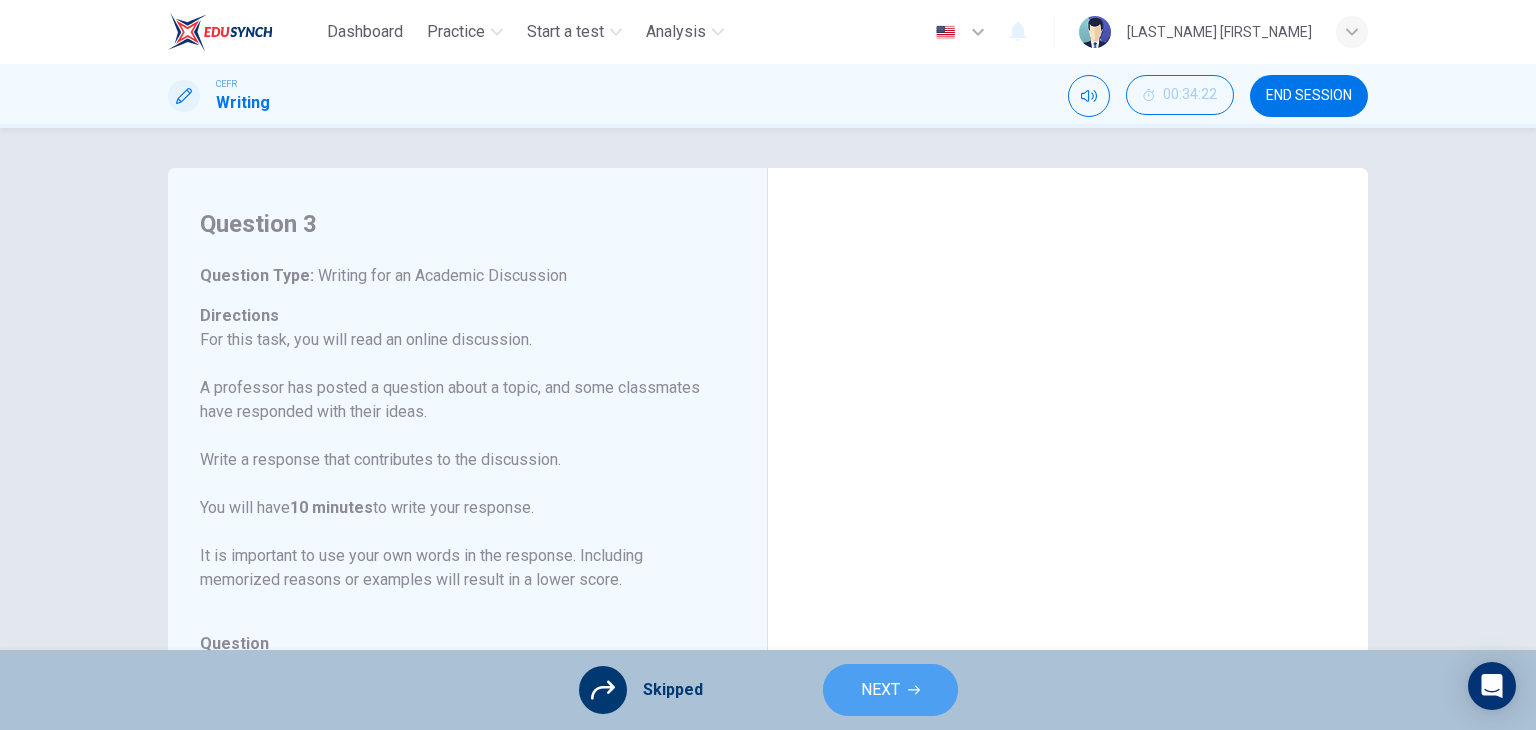 click on "NEXT" at bounding box center [890, 690] 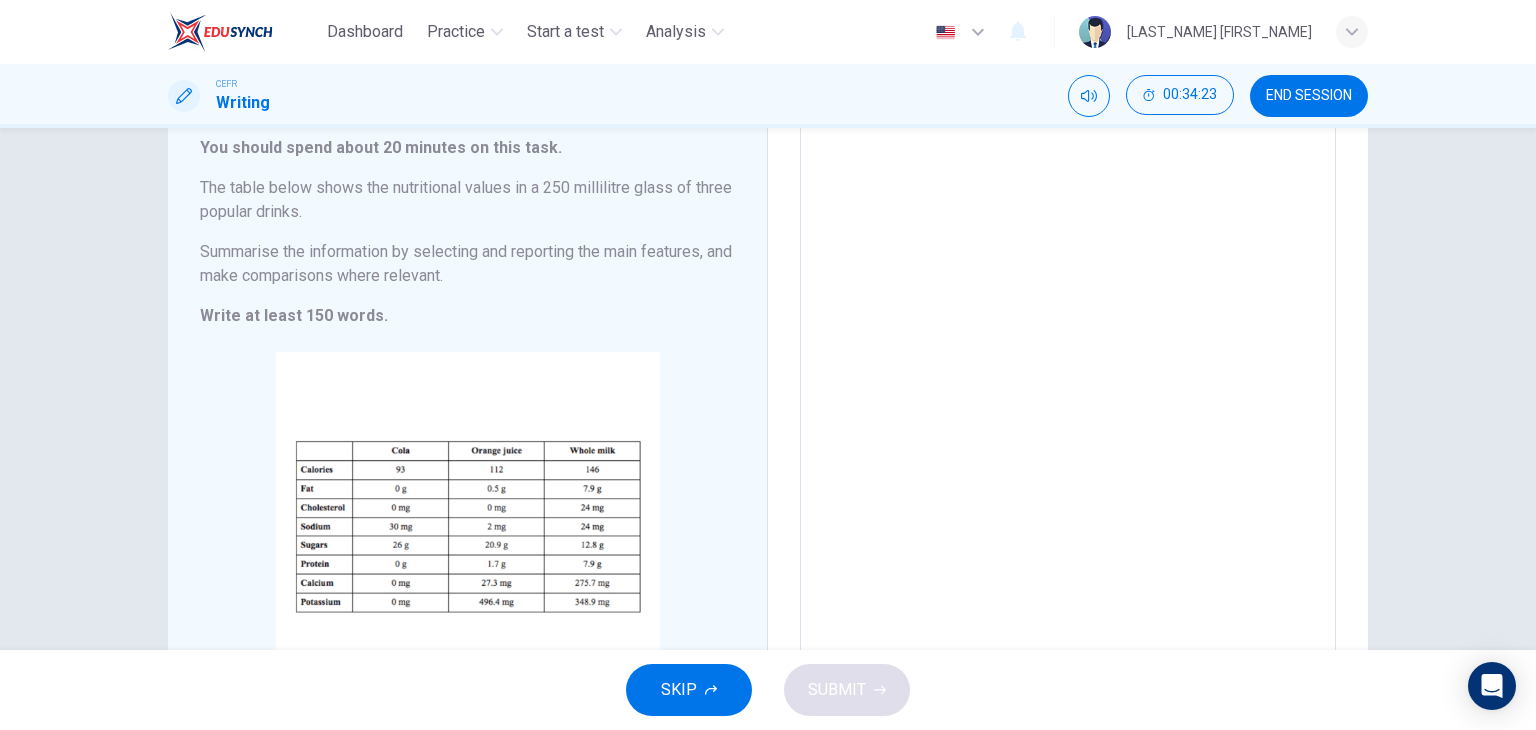 scroll, scrollTop: 200, scrollLeft: 0, axis: vertical 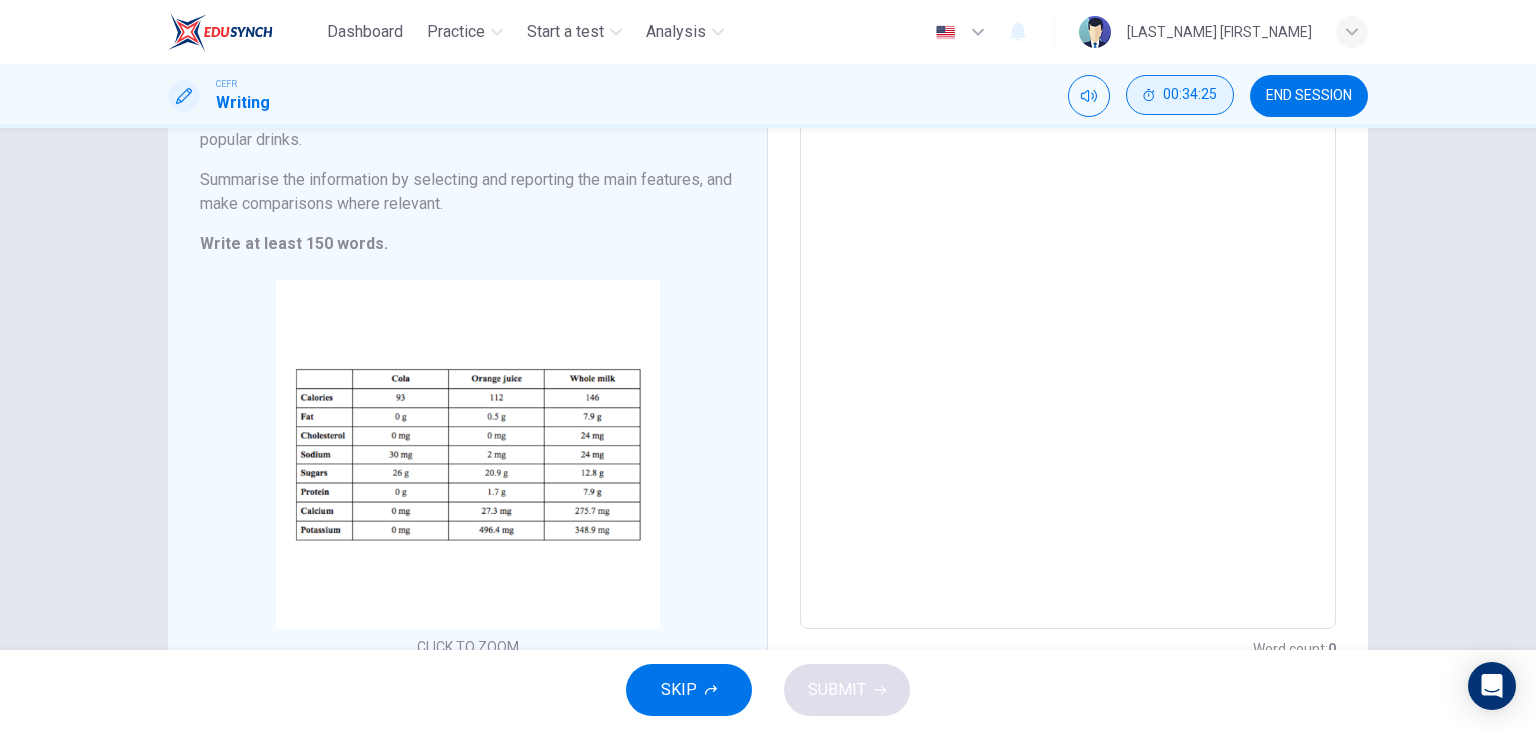 click on "00:34:25" at bounding box center [1180, 95] 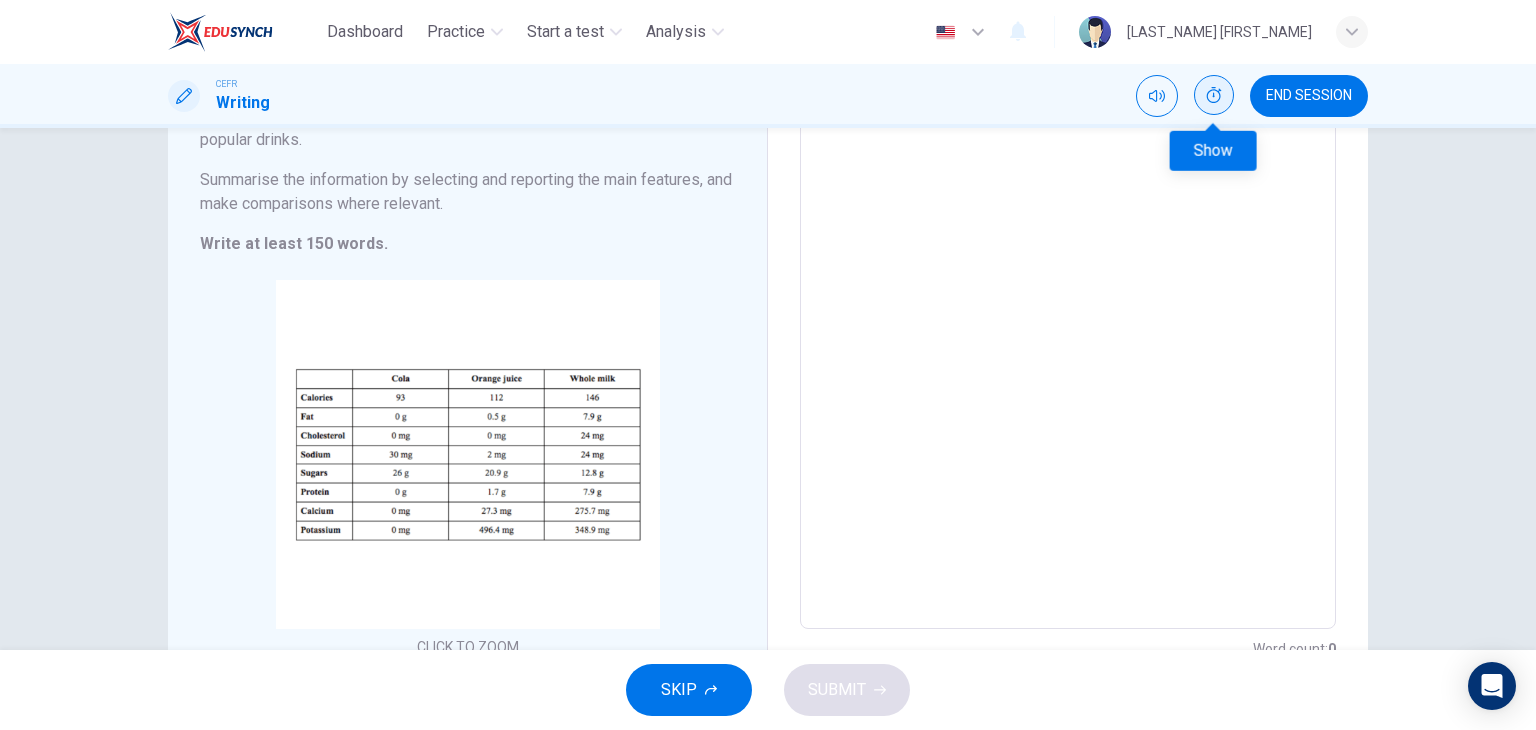 click at bounding box center (1214, 95) 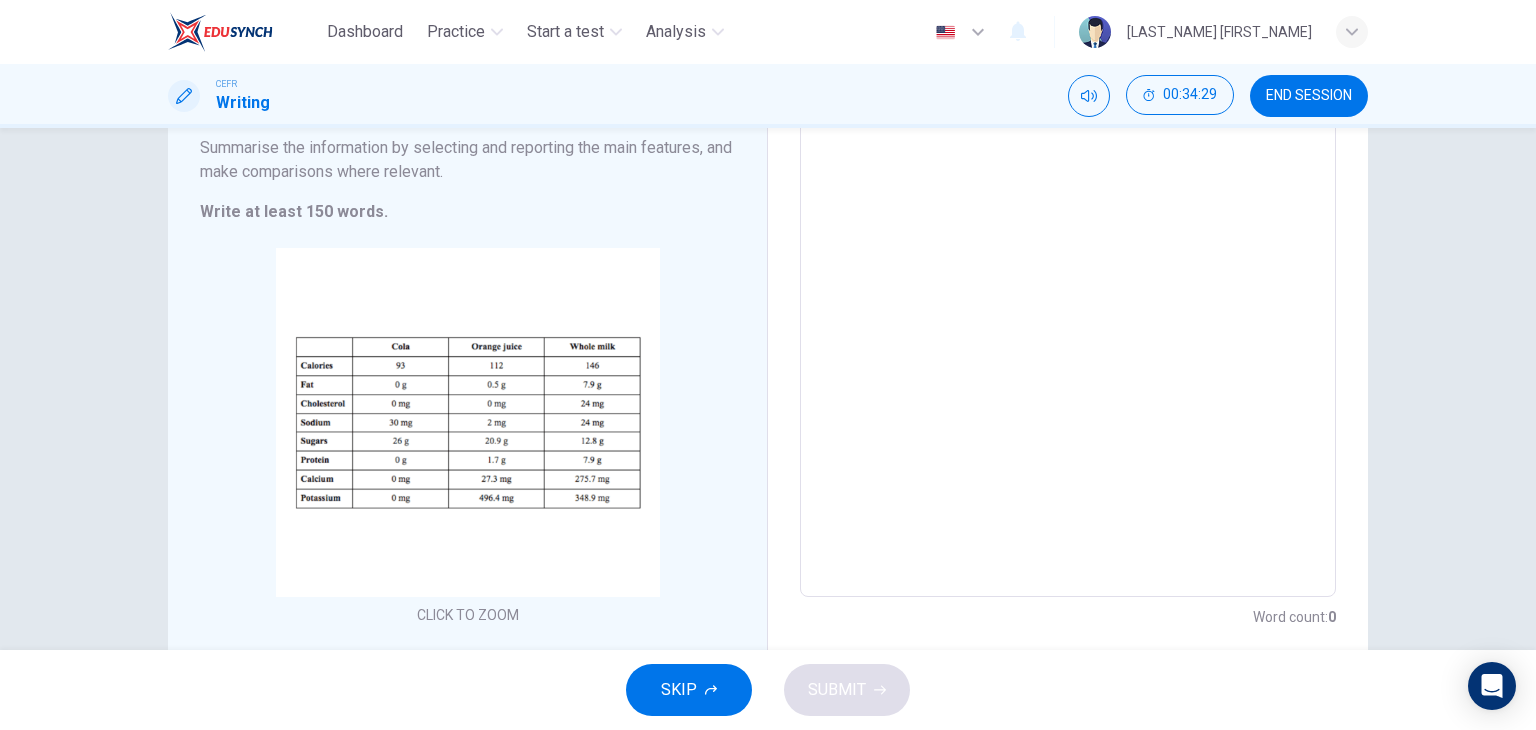 scroll, scrollTop: 291, scrollLeft: 0, axis: vertical 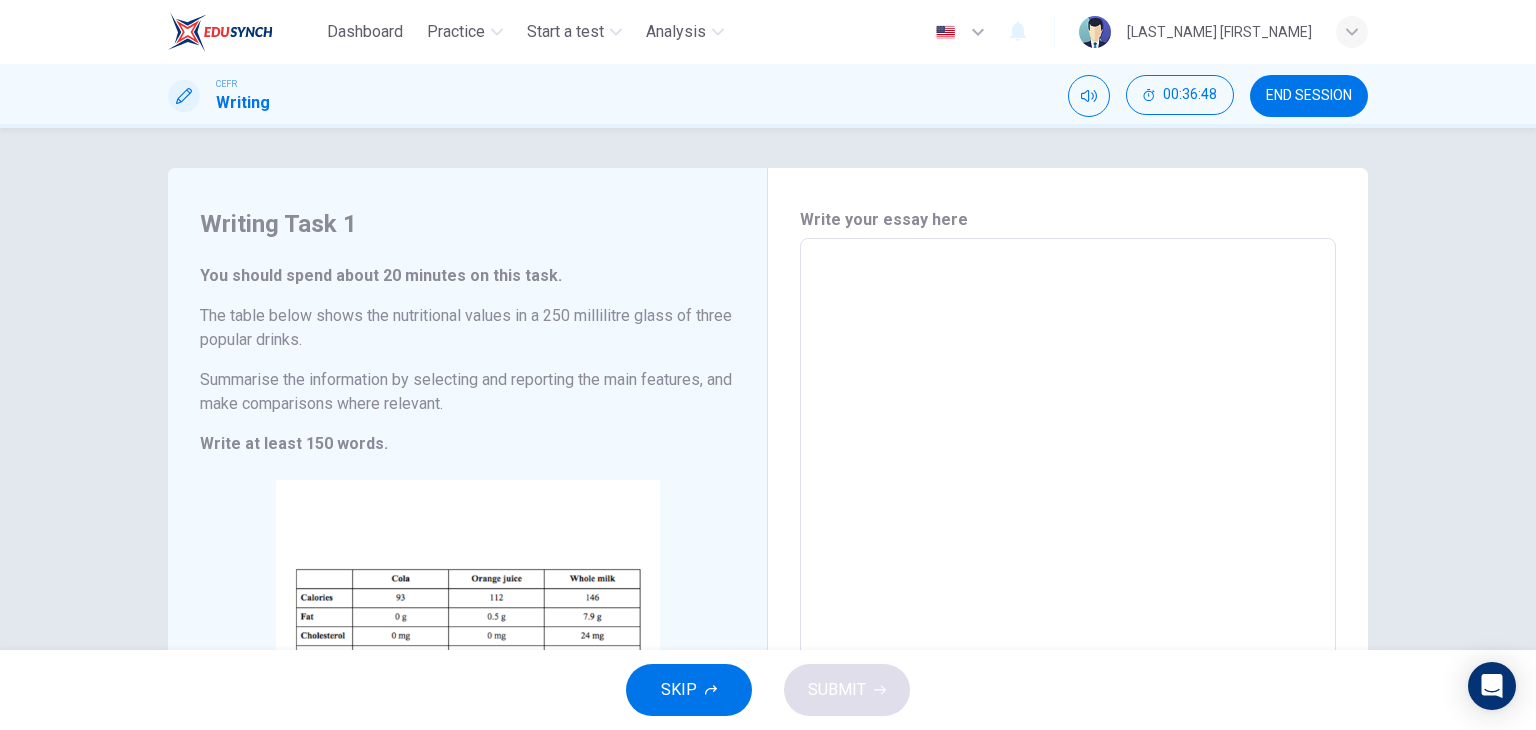 click on "END SESSION" at bounding box center (1309, 96) 